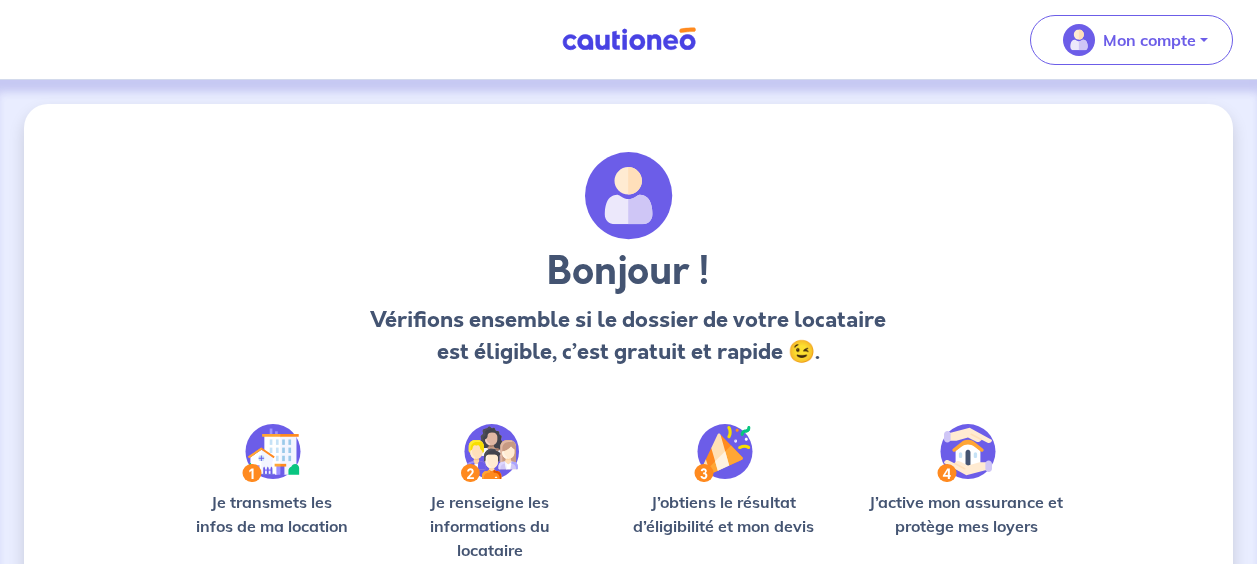 scroll, scrollTop: 0, scrollLeft: 0, axis: both 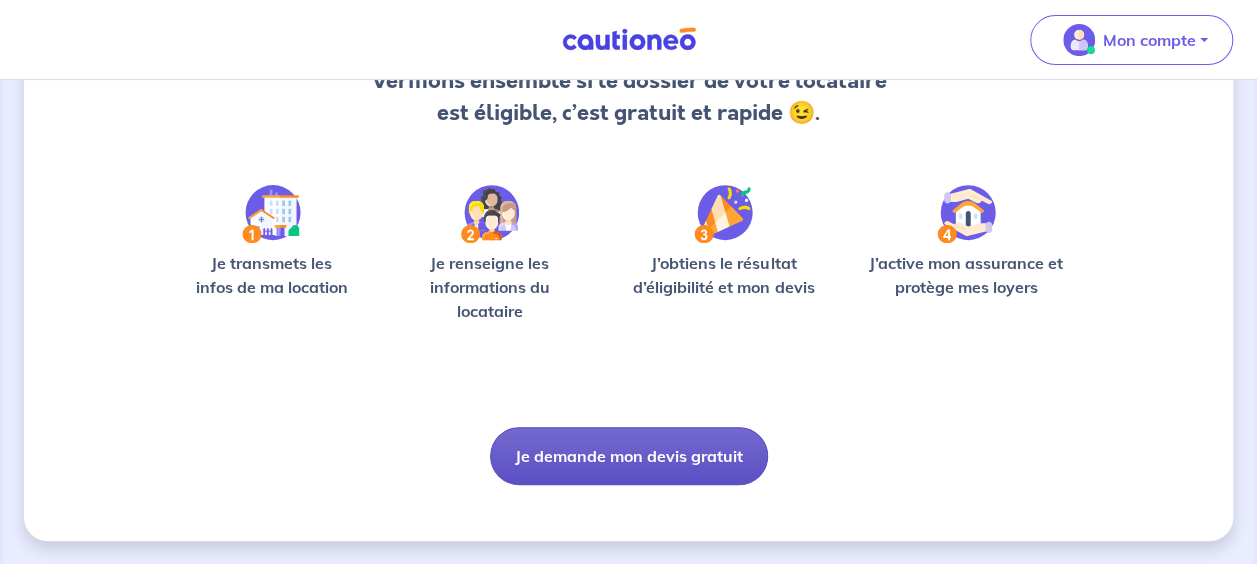 click on "Je demande mon devis gratuit" at bounding box center (629, 456) 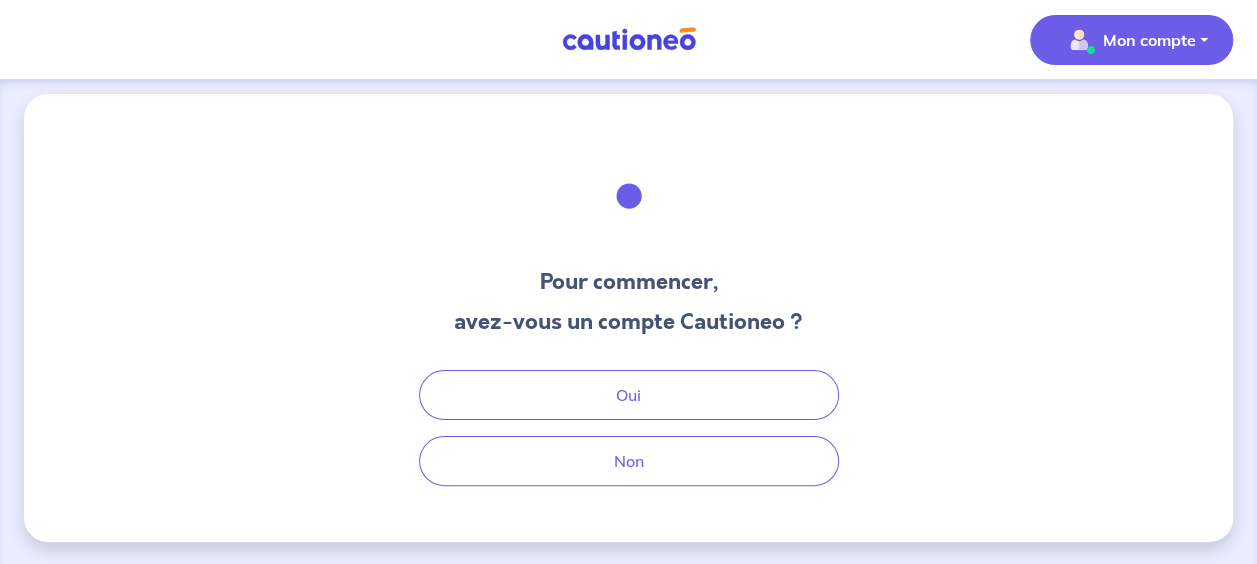 scroll, scrollTop: 0, scrollLeft: 0, axis: both 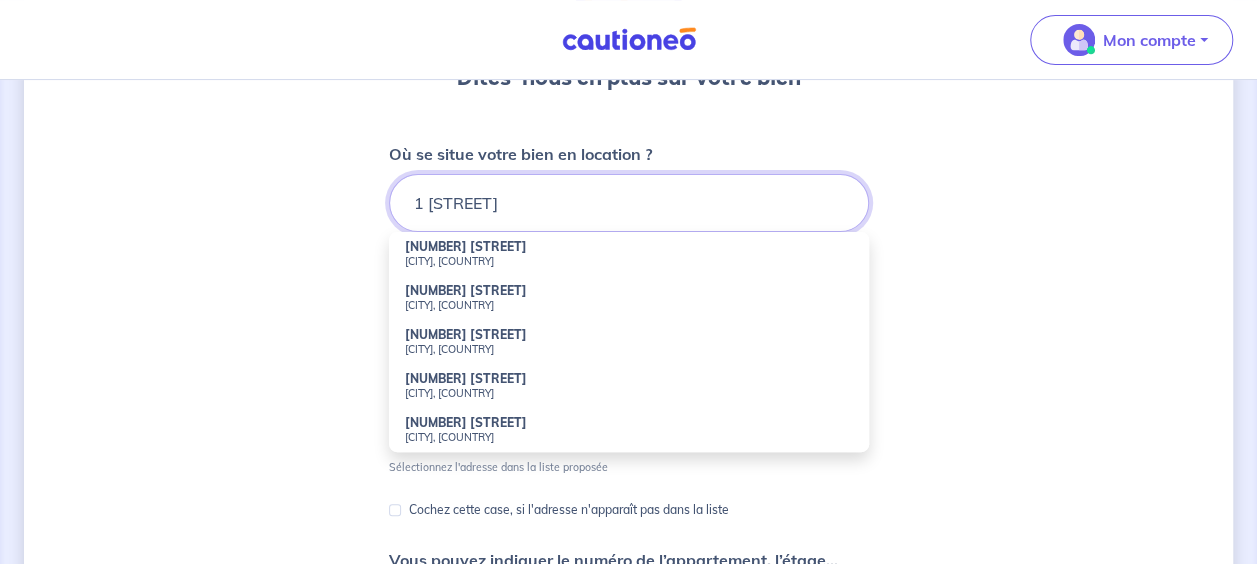 drag, startPoint x: 559, startPoint y: 220, endPoint x: 529, endPoint y: 258, distance: 48.414875 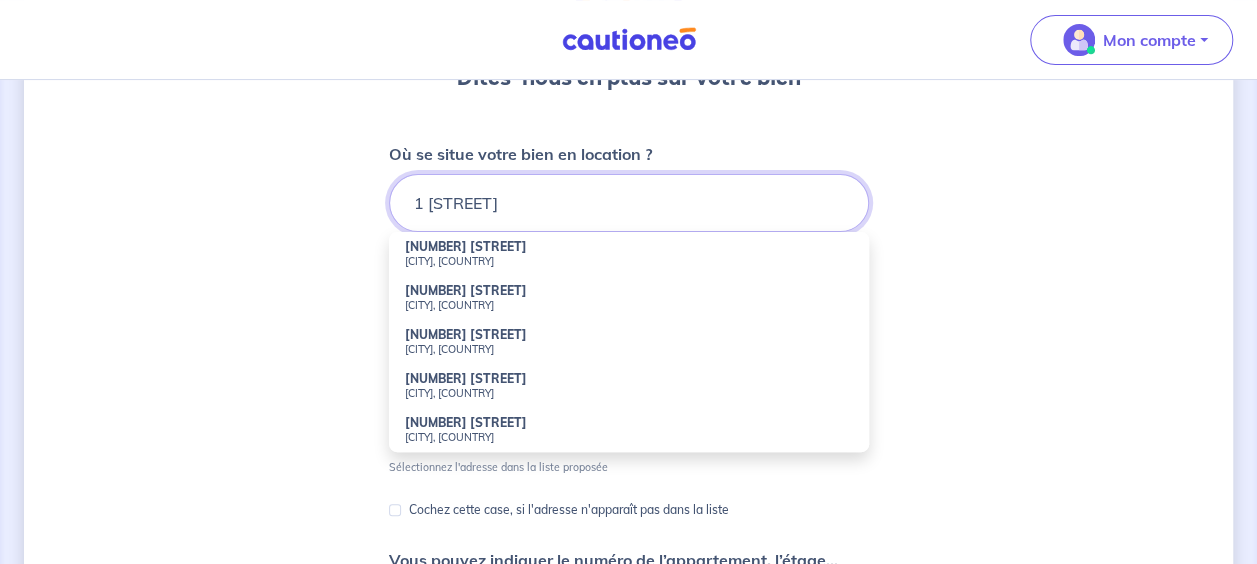 click on "[NUMBER] [STREET]   [CITY], [COUNTRY] [NUMBER] [STREET]   [CITY], [COUNTRY] [NUMBER] [STREET]   [CITY], [COUNTRY] [NUMBER] [STREET]   [CITY], [COUNTRY] [NUMBER] [STREET]   [CITY], [COUNTRY]" at bounding box center [629, 313] 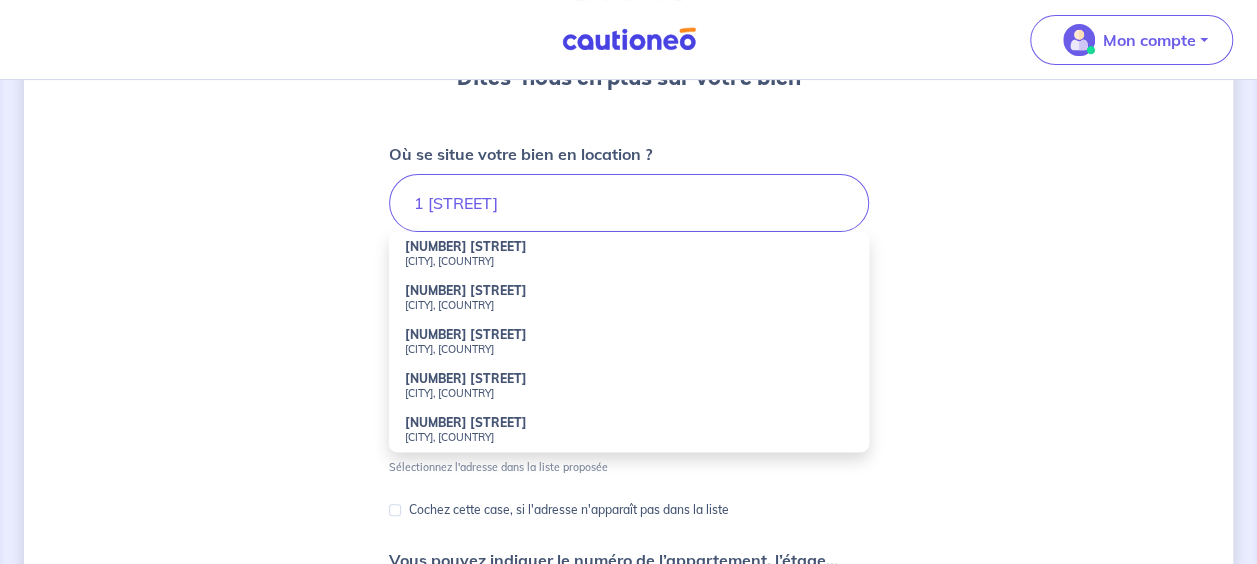 click on "[CITY], [COUNTRY]" at bounding box center (629, 261) 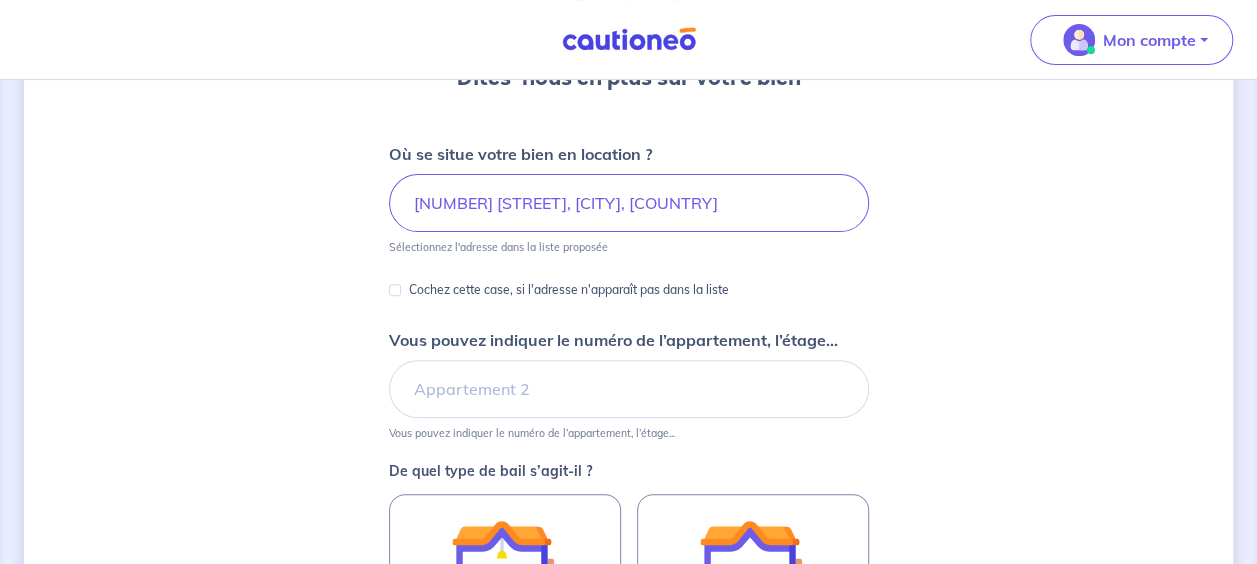 click on "Cochez cette case, si l'adresse n'apparaît pas dans la liste" at bounding box center (569, 290) 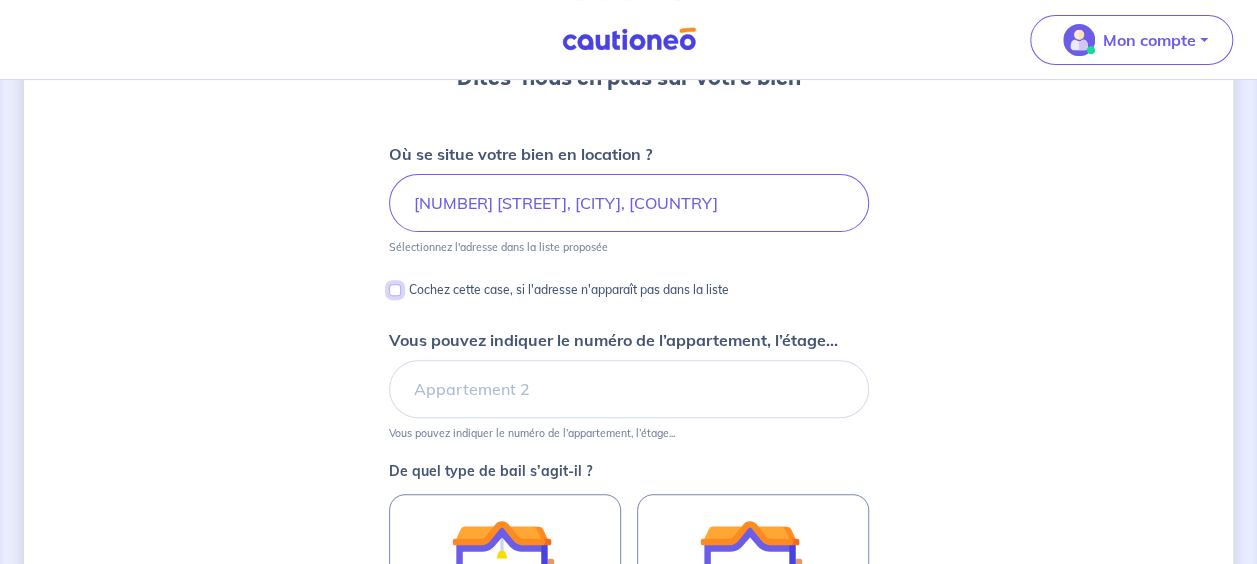 checkbox on "true" 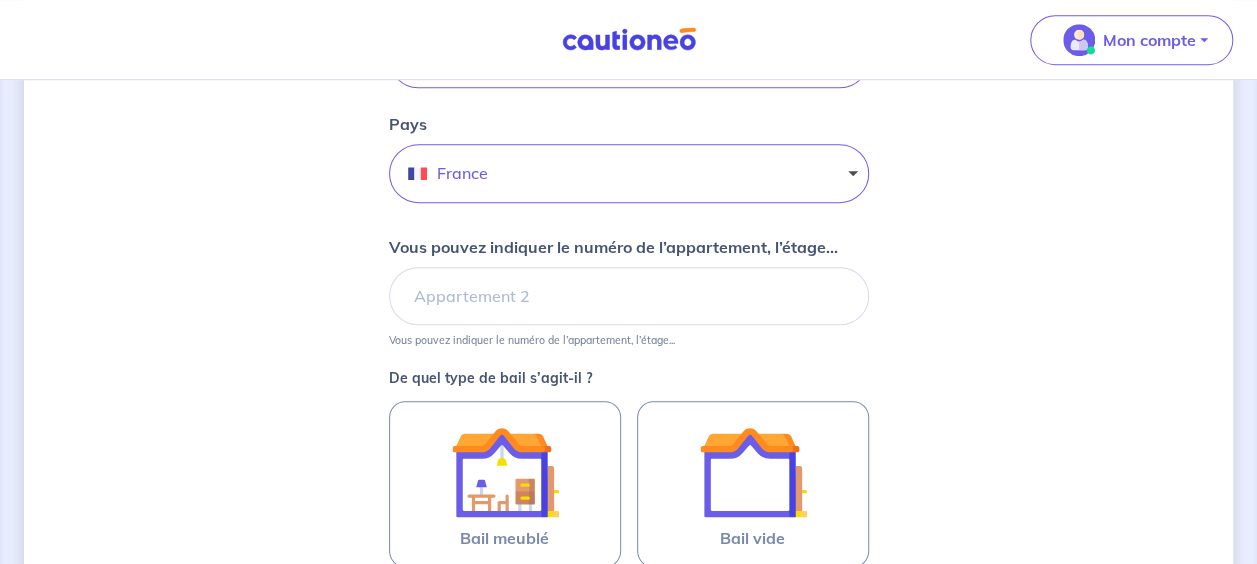 scroll, scrollTop: 661, scrollLeft: 0, axis: vertical 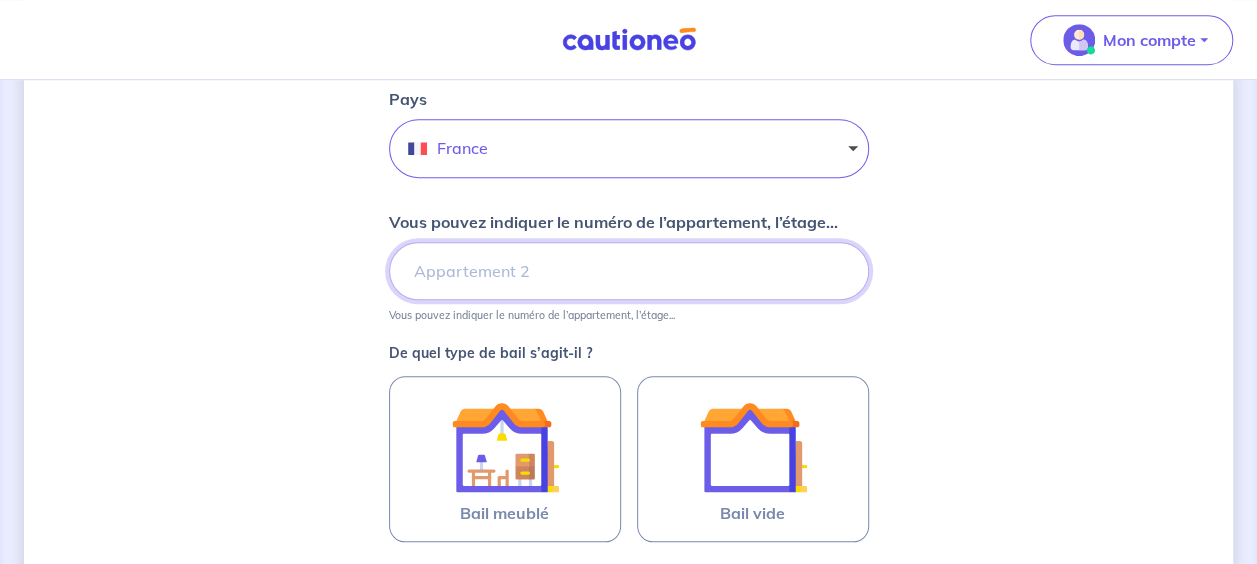 click on "Vous pouvez indiquer le numéro de l’appartement, l’étage..." at bounding box center (629, 271) 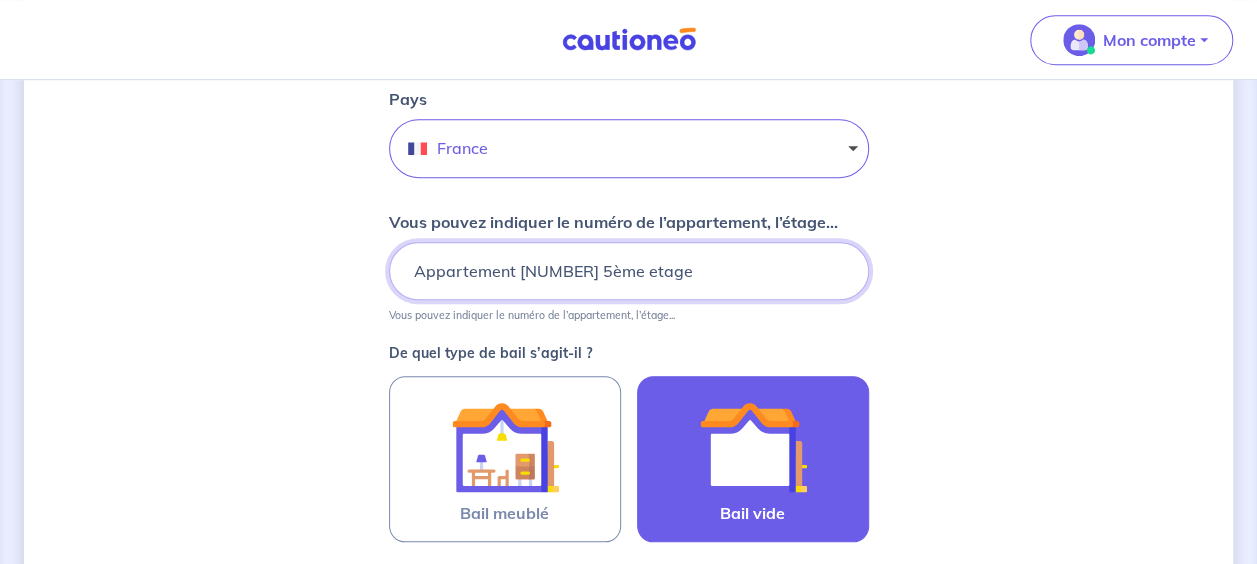type on "Appartement [NUMBER] 5ème etage" 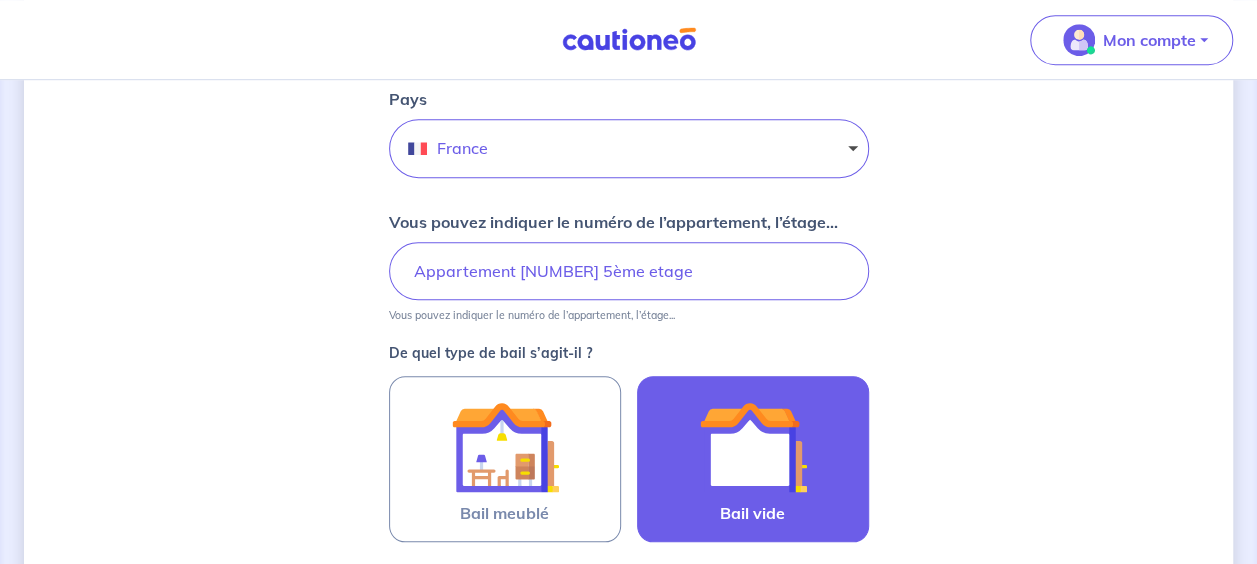 click at bounding box center (753, 447) 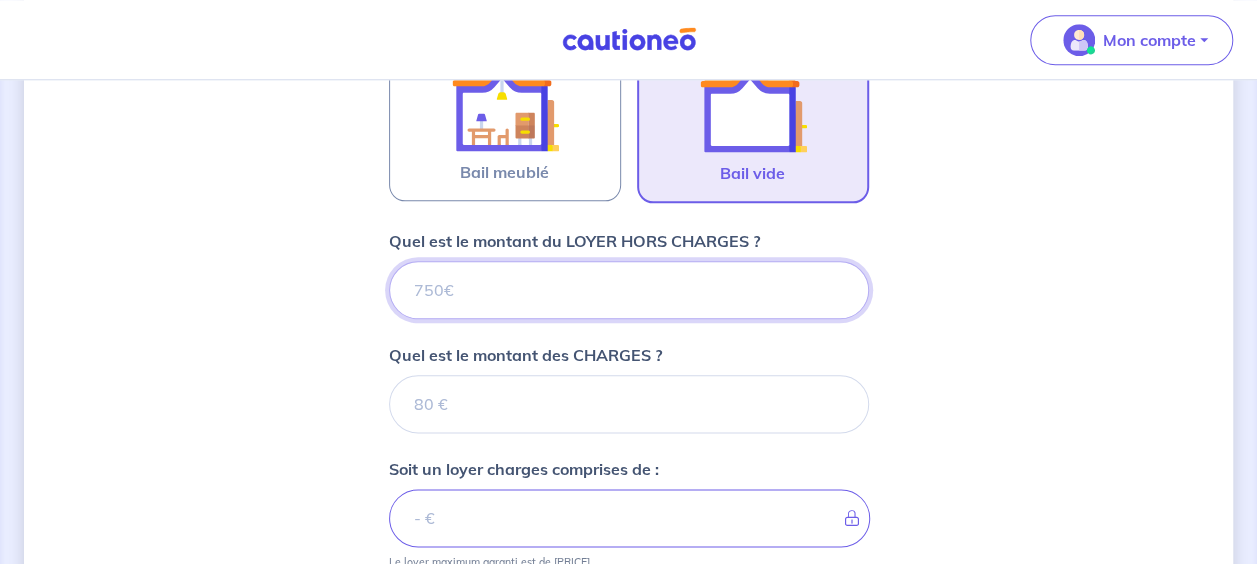 scroll, scrollTop: 1006, scrollLeft: 0, axis: vertical 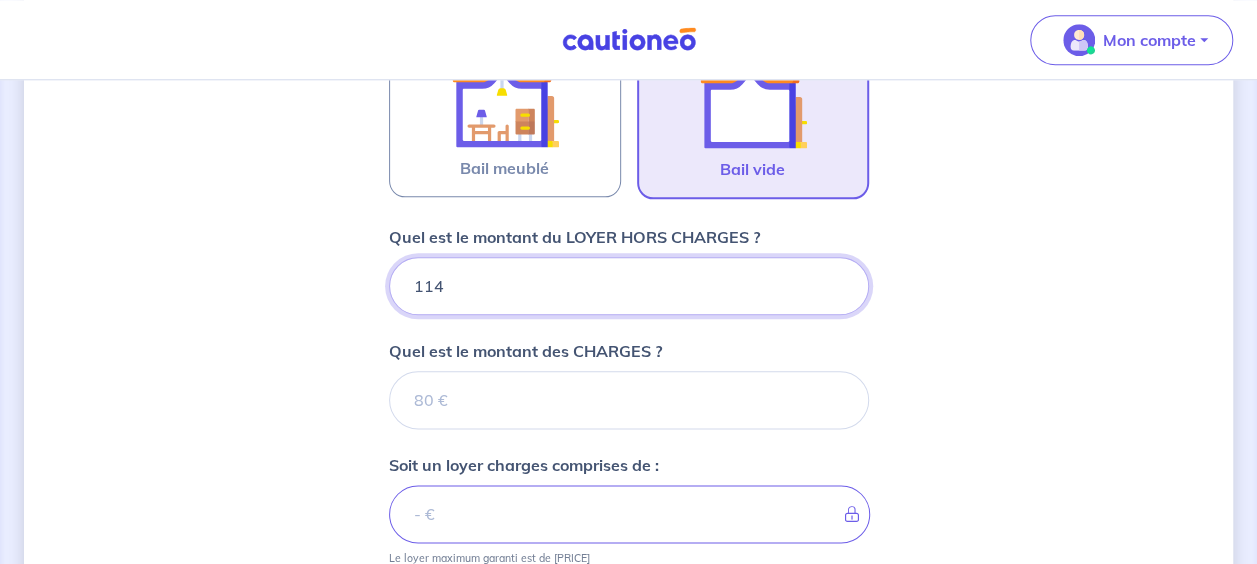 type on "[POSTAL_CODE]" 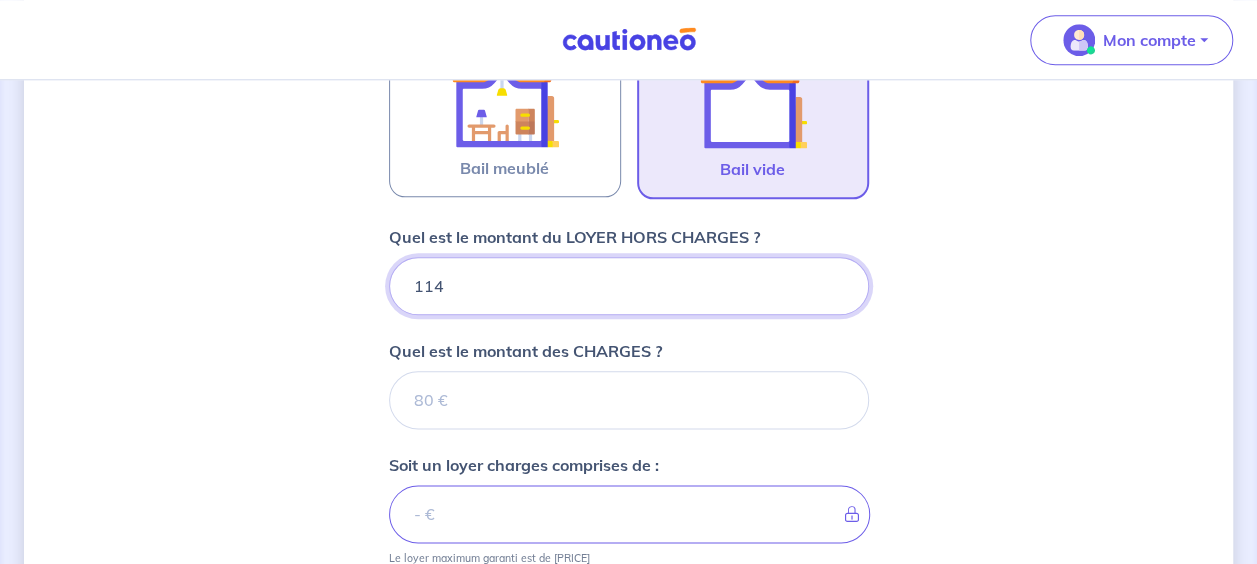 type 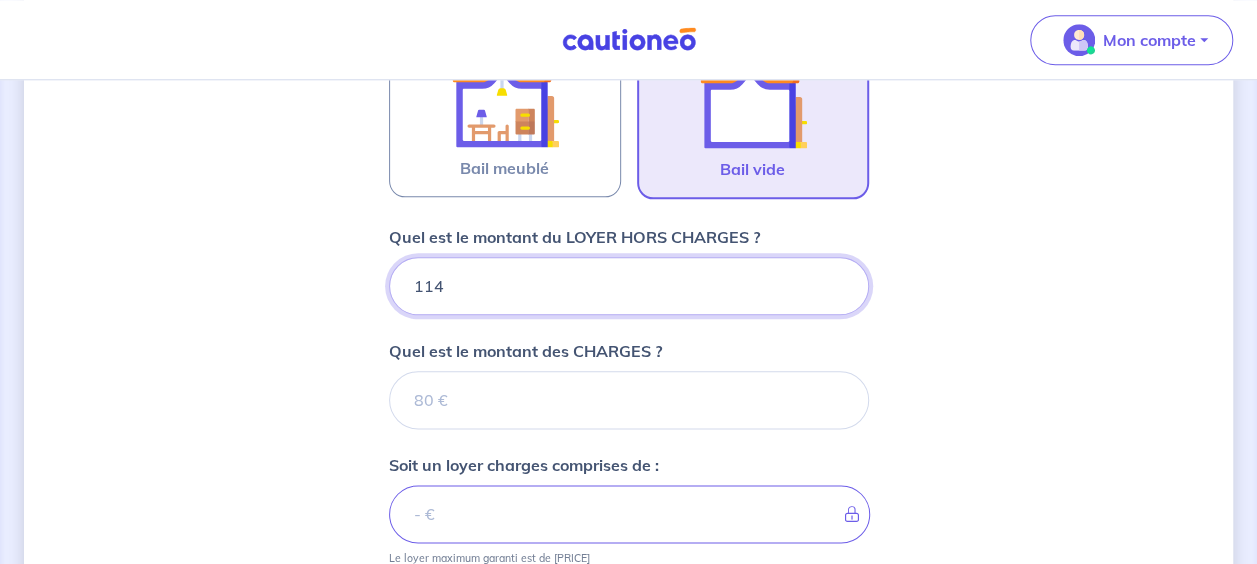 type on "[POSTAL_CODE]" 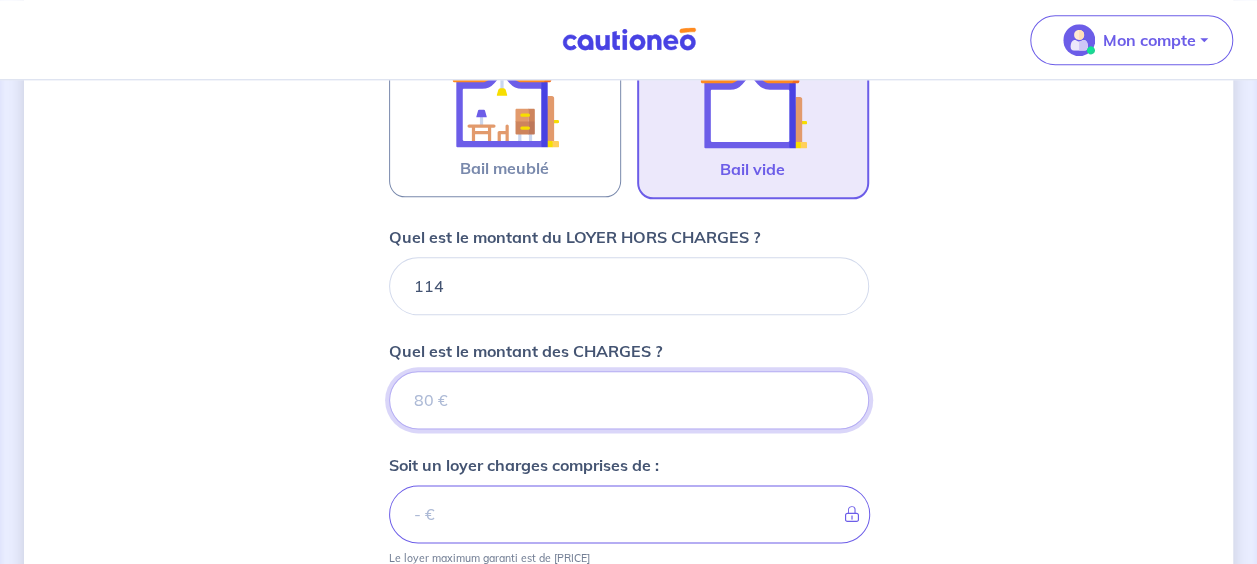 click on "Quel est le montant des CHARGES ?" at bounding box center [629, 400] 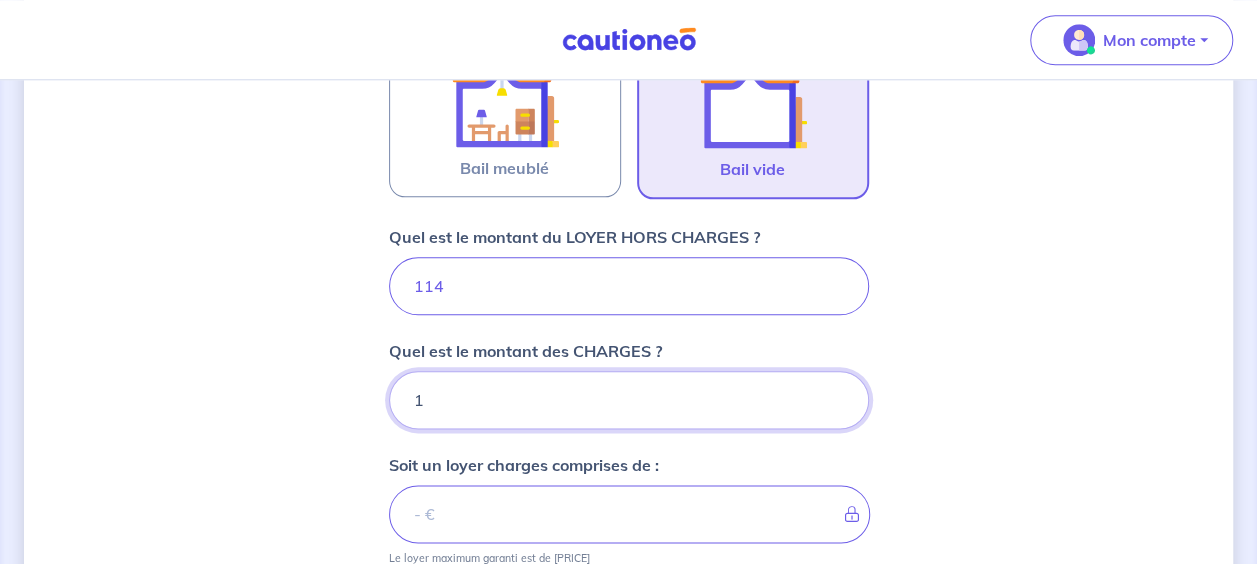 type on "16" 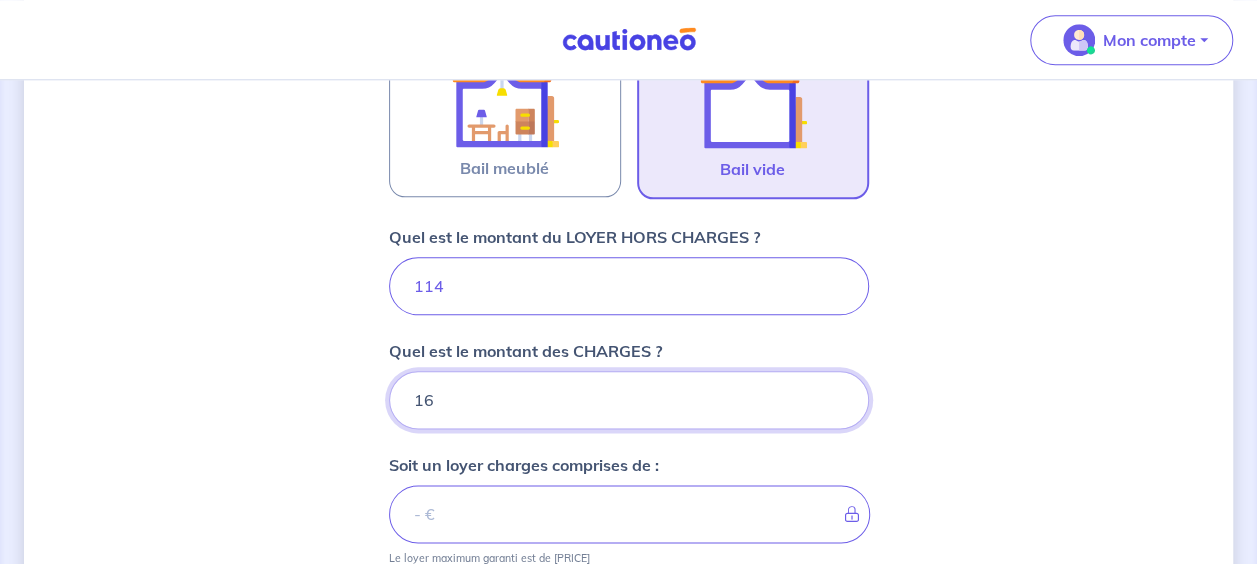 type on "1141" 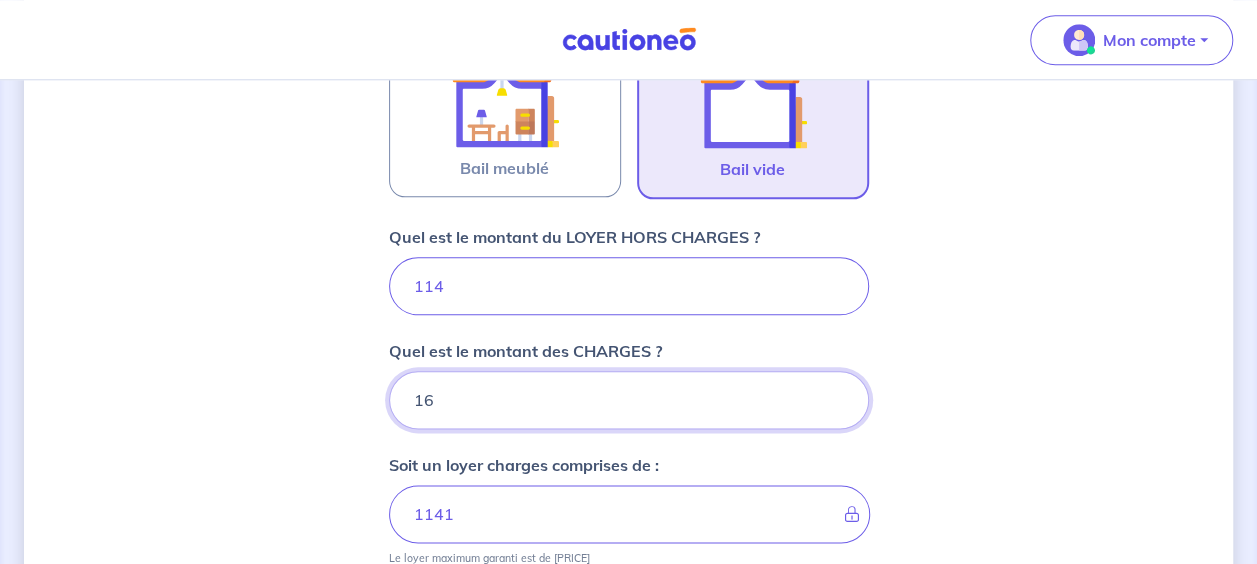 type on "160" 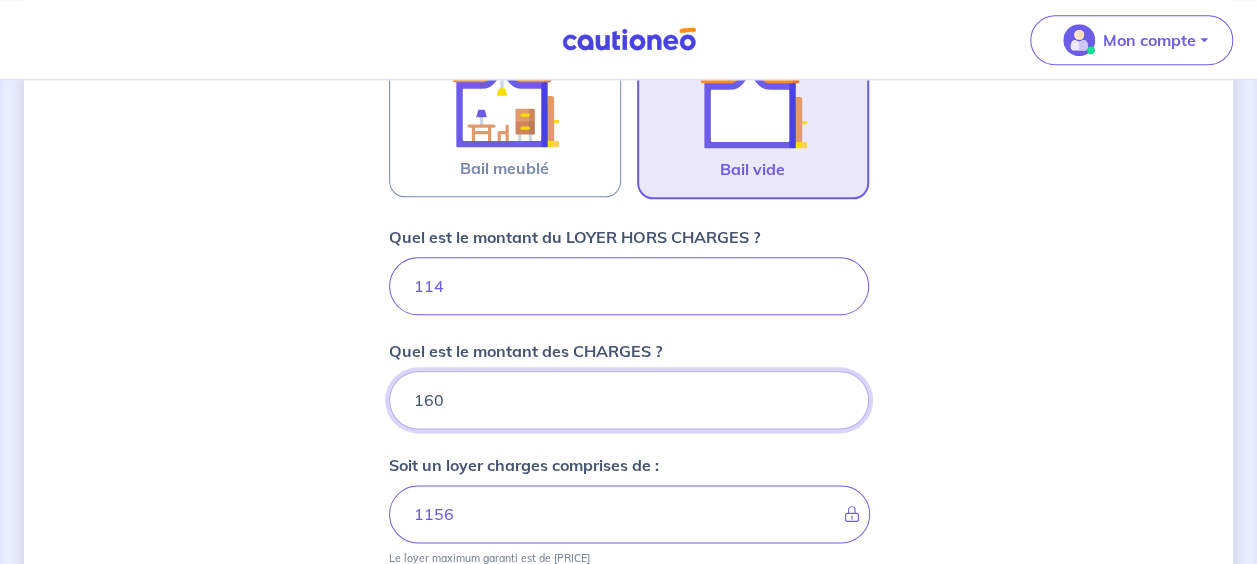 type on "[PRICE]" 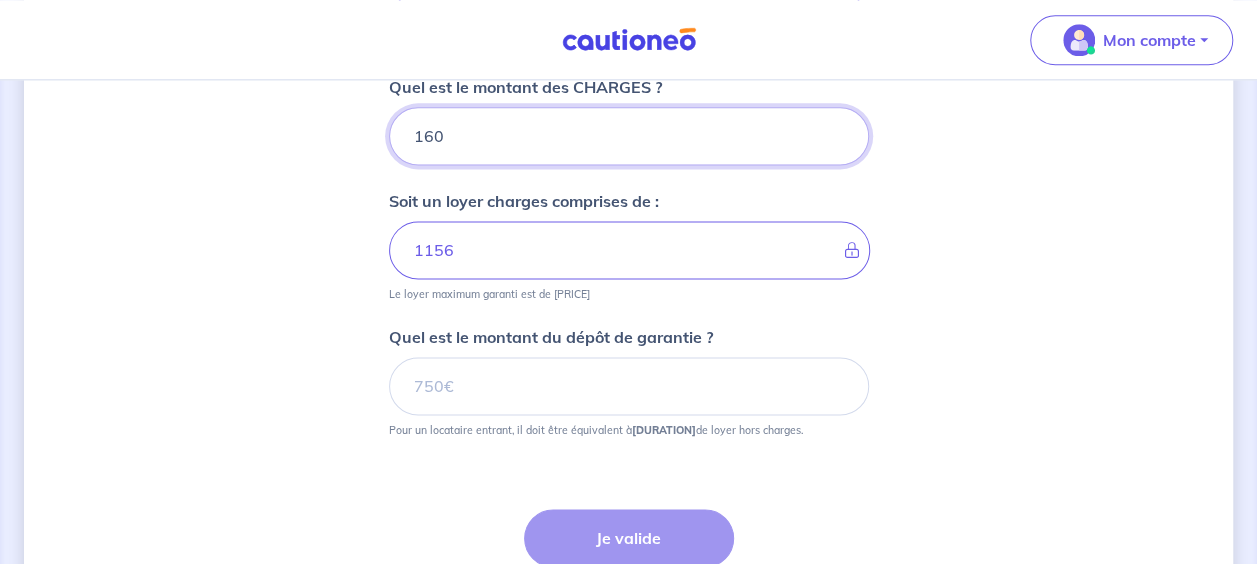 scroll, scrollTop: 1276, scrollLeft: 0, axis: vertical 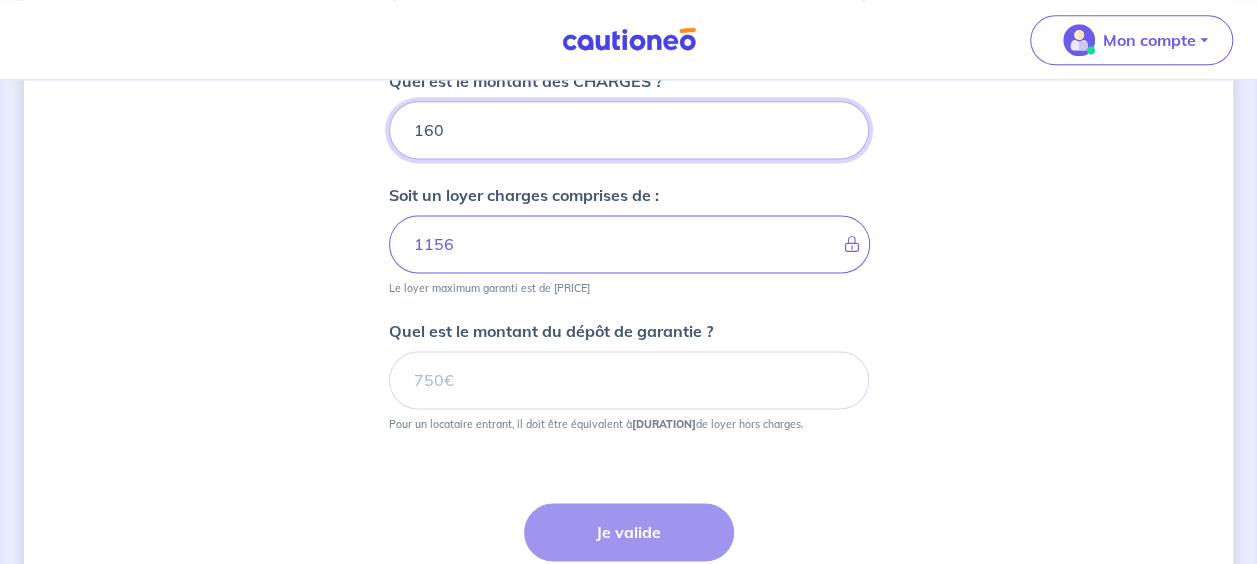 type on "160" 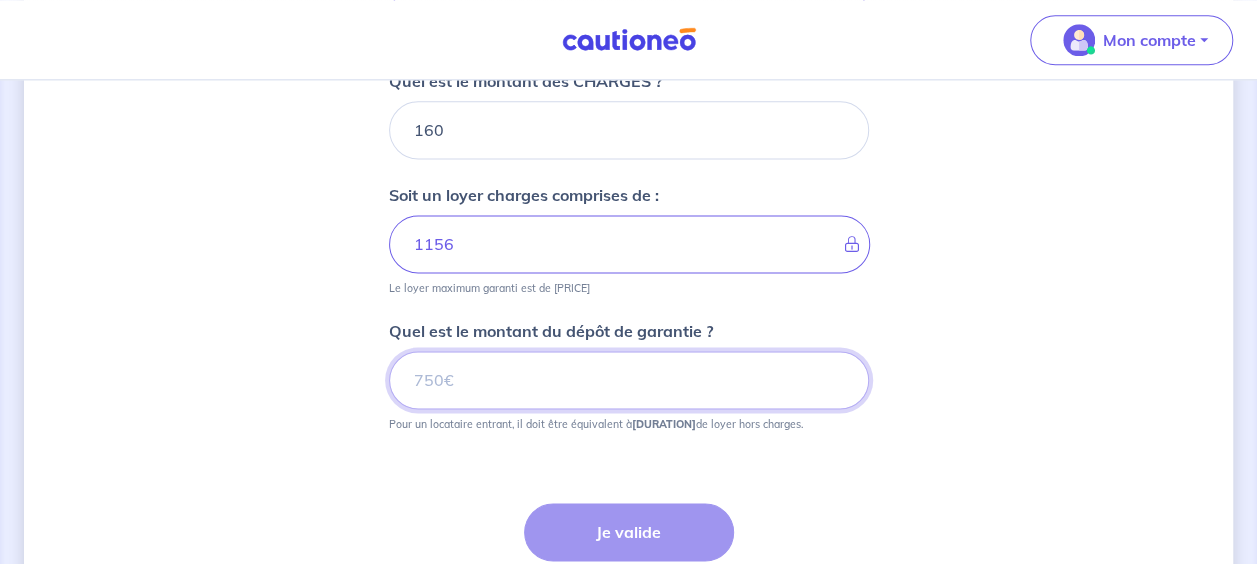 click on "Quel est le montant du dépôt de garantie ?" at bounding box center (629, 380) 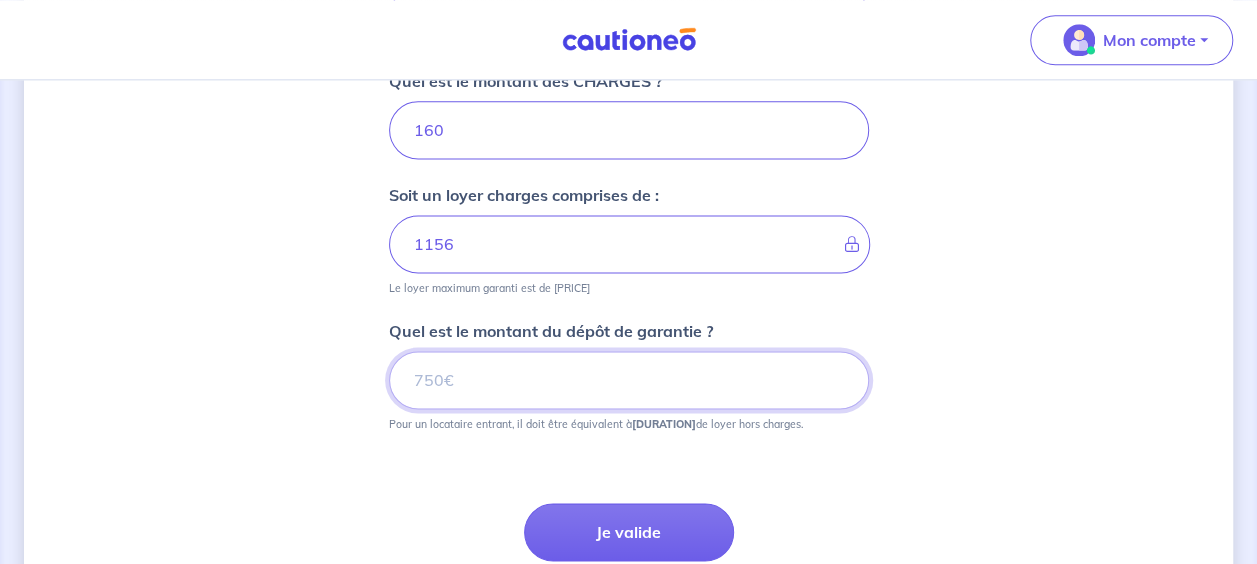 type on "[POSTAL_CODE]" 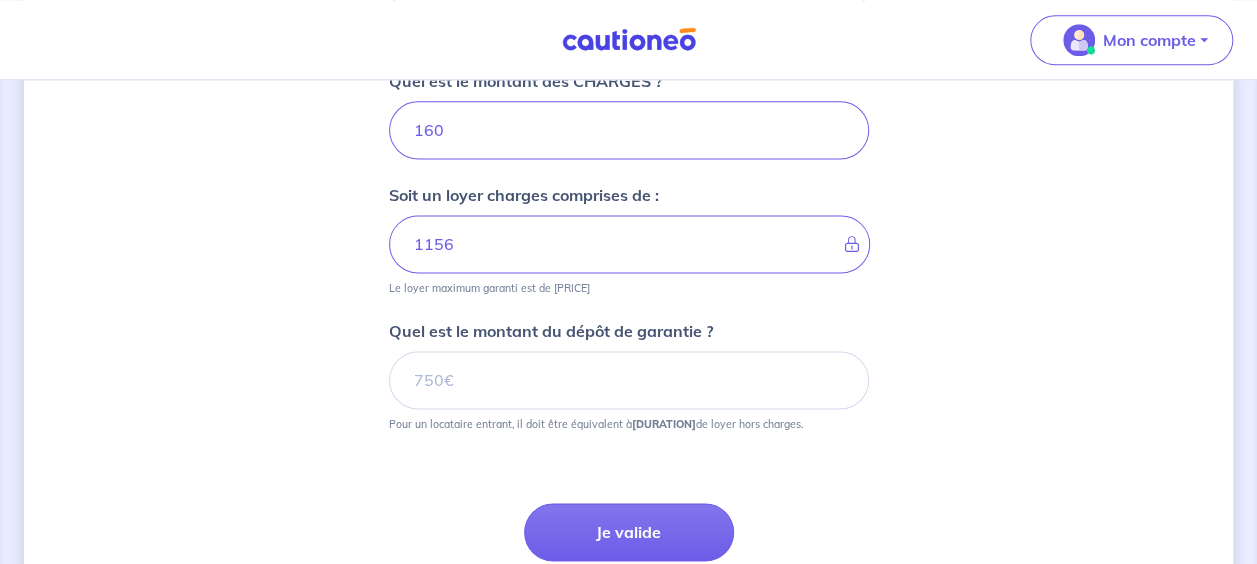 click on "Étape Précédente Précédent Je valide Je valide" at bounding box center (629, 569) 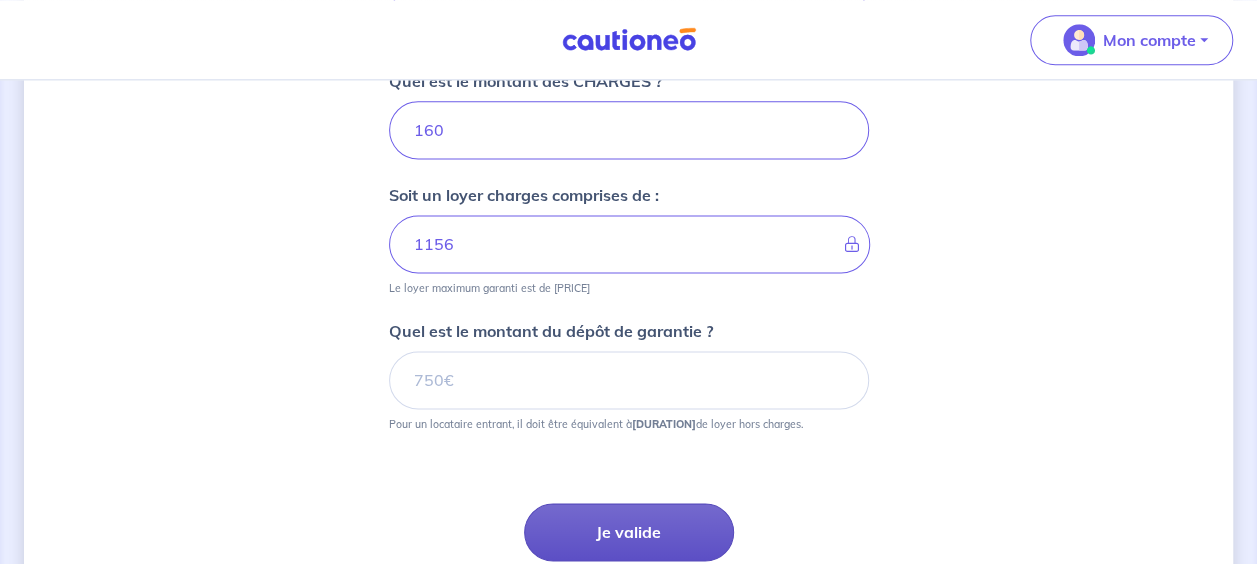 click on "Je valide" at bounding box center (629, 532) 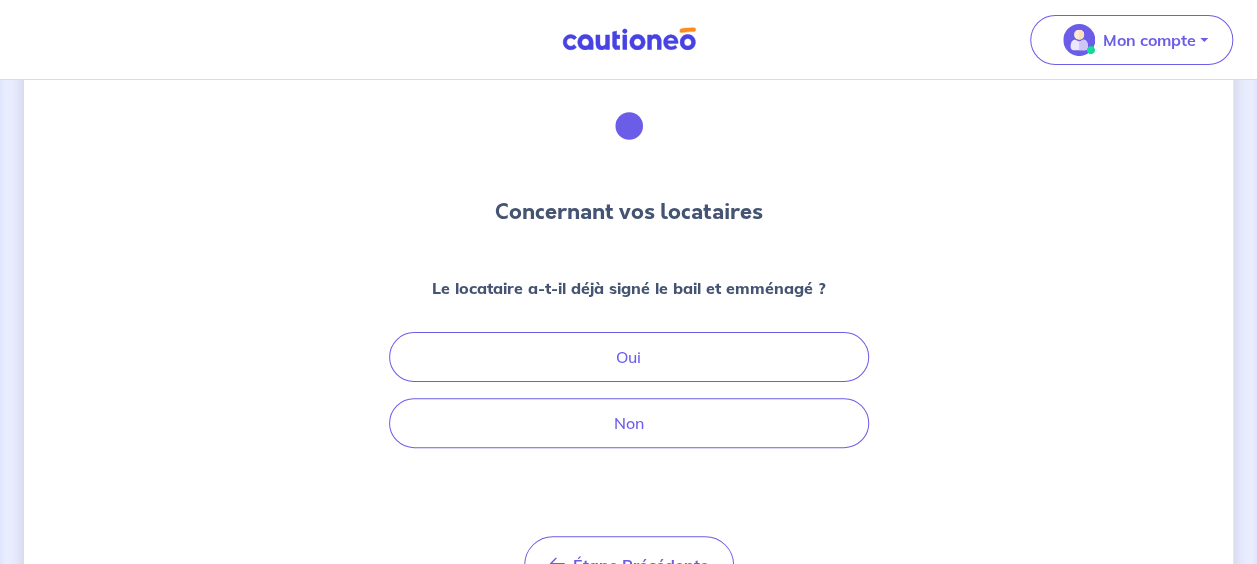 scroll, scrollTop: 0, scrollLeft: 0, axis: both 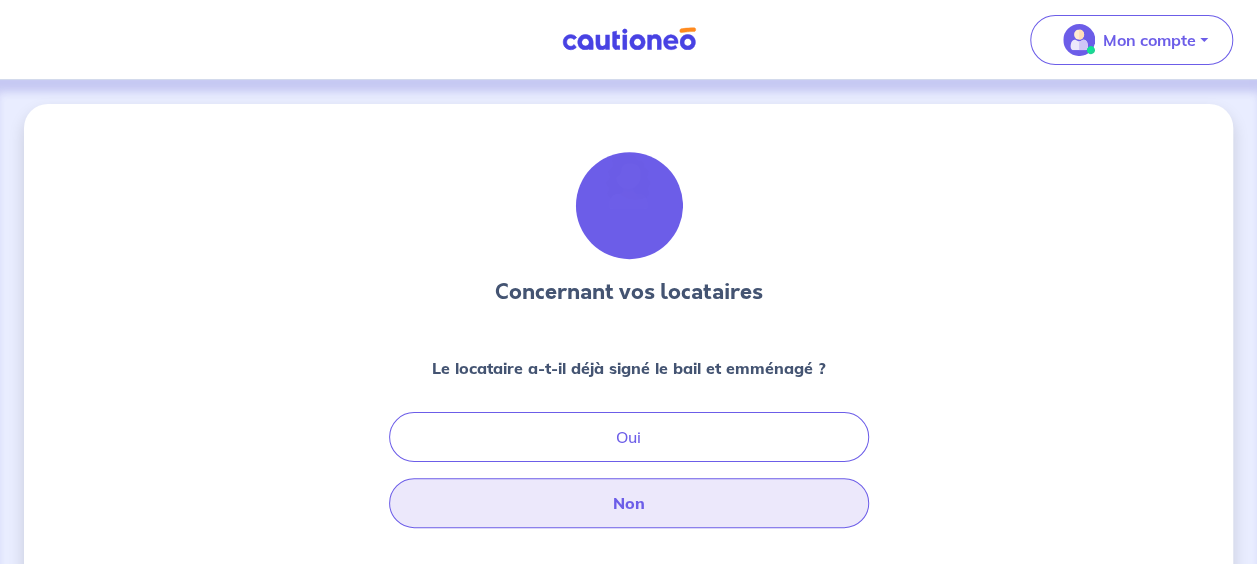 click on "Non" at bounding box center (629, 503) 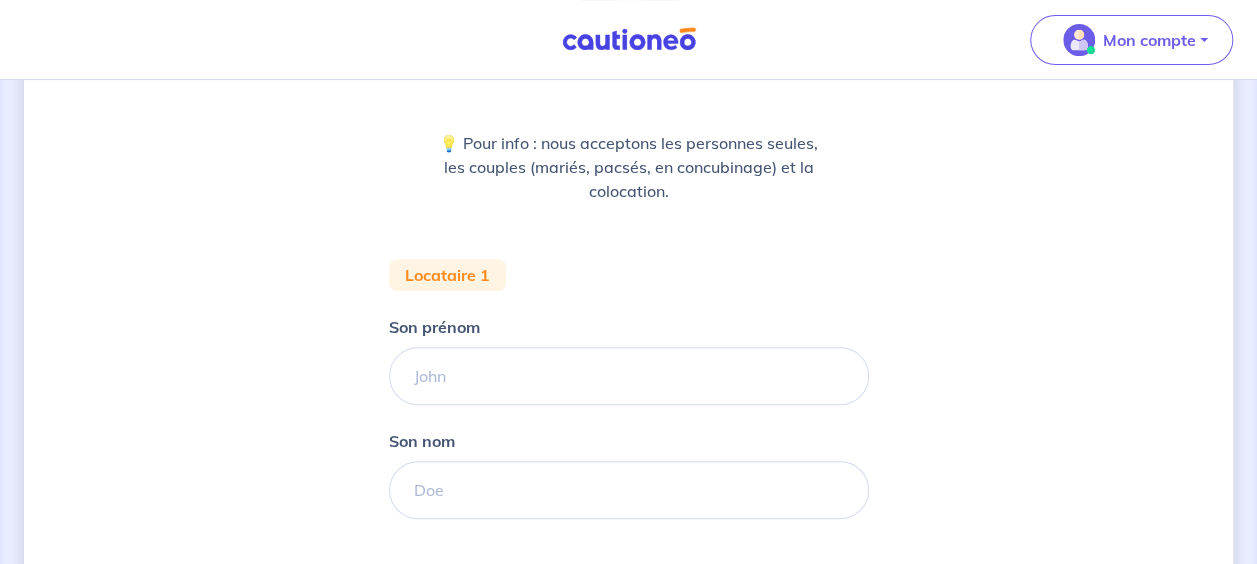 scroll, scrollTop: 229, scrollLeft: 0, axis: vertical 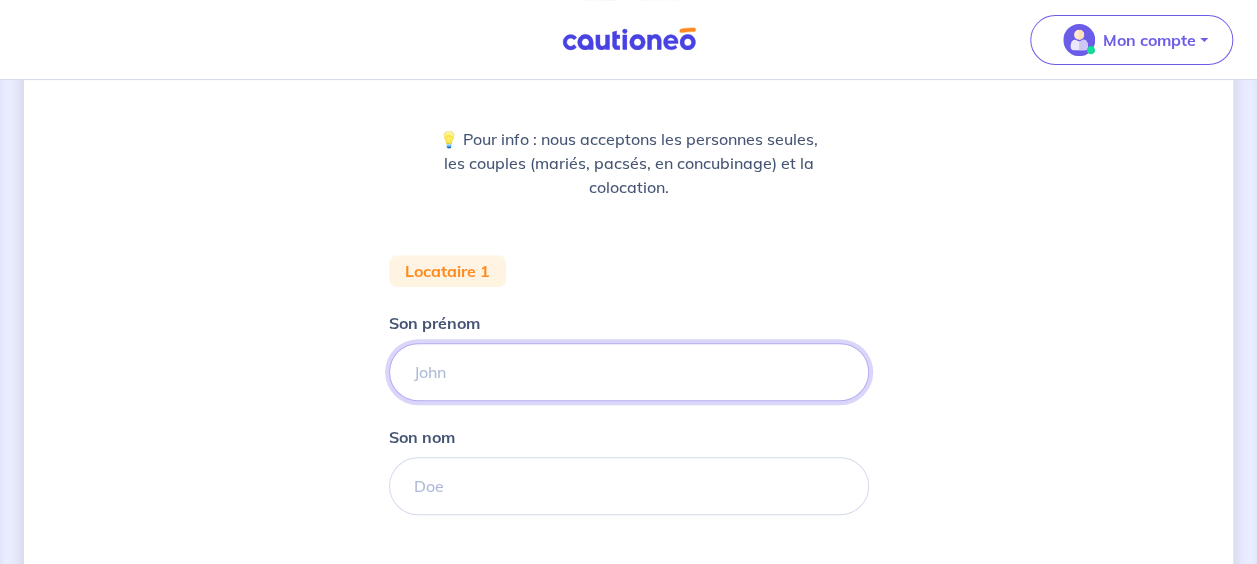 click on "Son prénom" at bounding box center [629, 372] 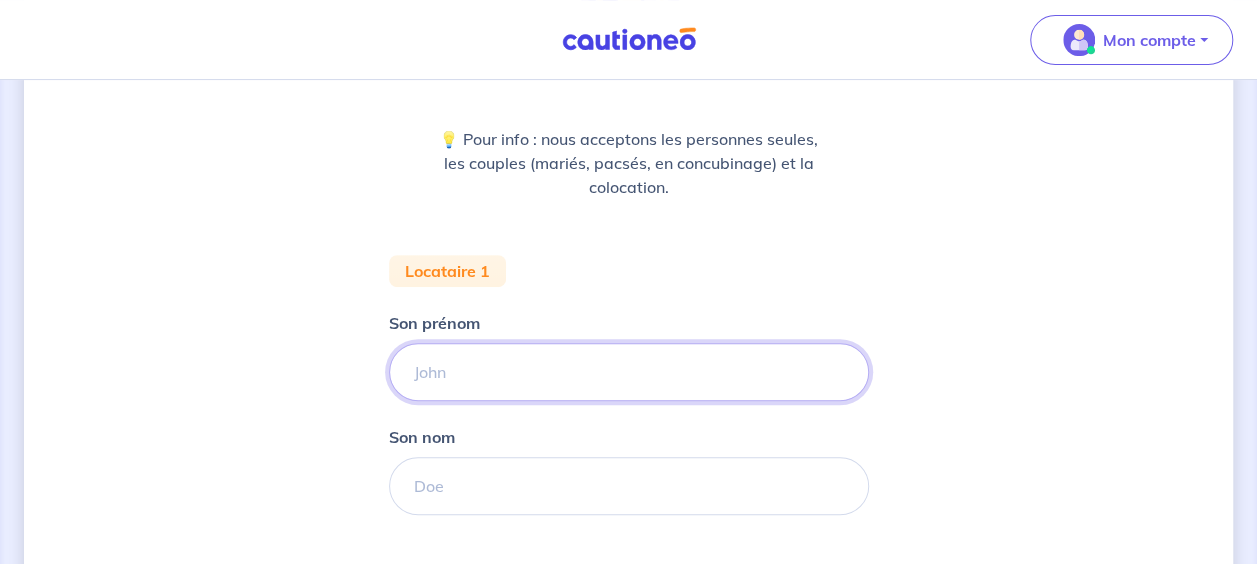 type on "MODA" 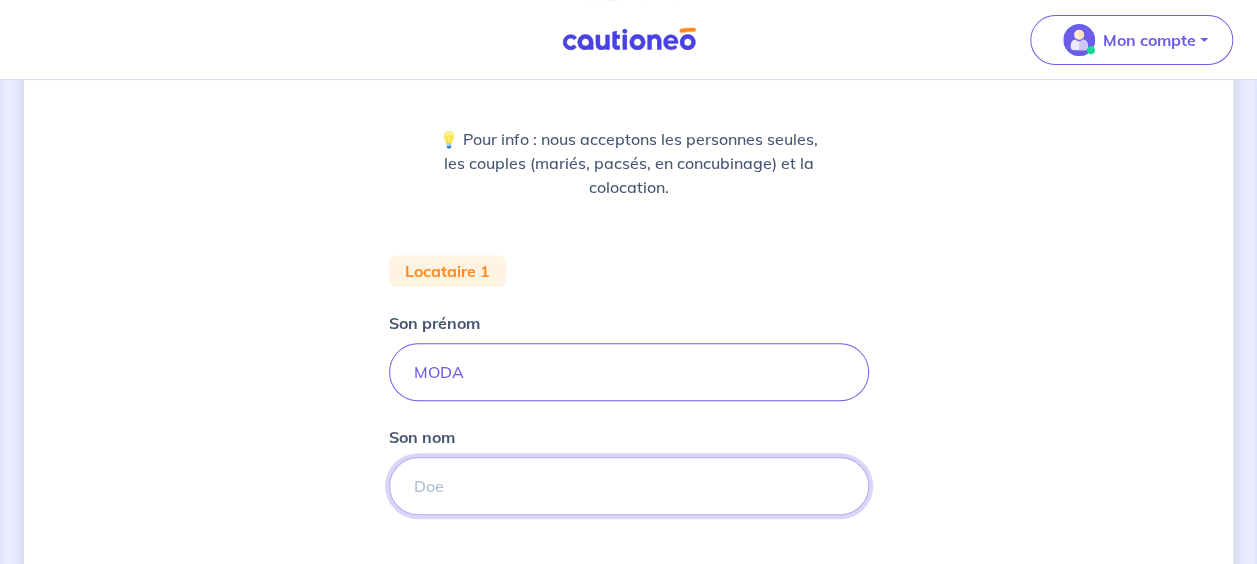 click on "Son nom" at bounding box center [629, 486] 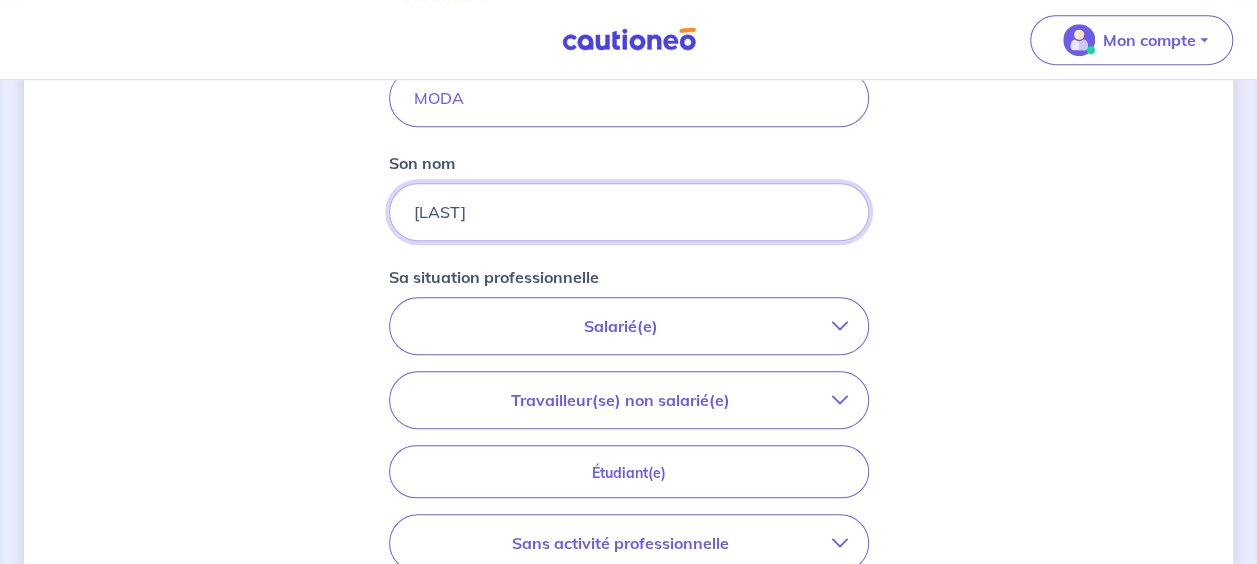 scroll, scrollTop: 507, scrollLeft: 0, axis: vertical 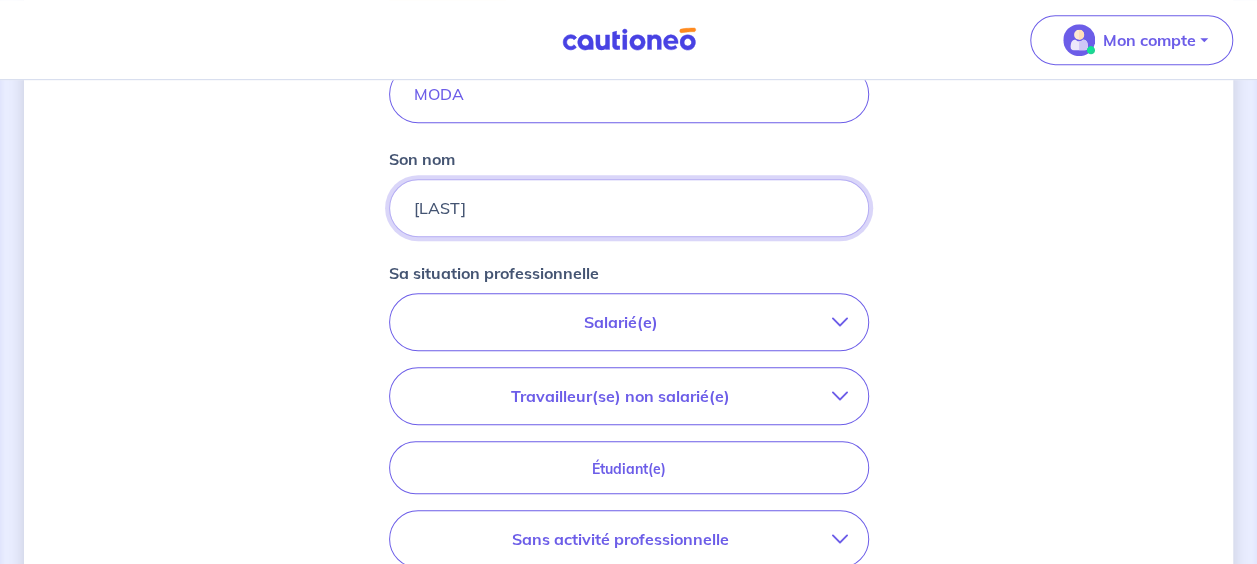 type on "[LAST]" 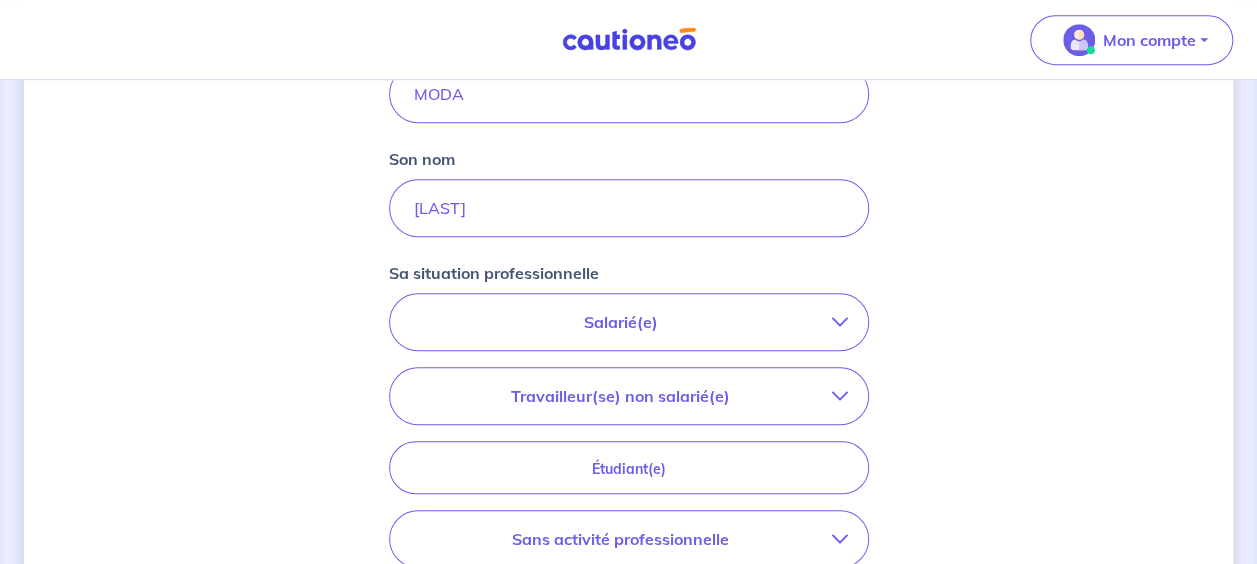 click on "Salarié(e)" at bounding box center [629, 322] 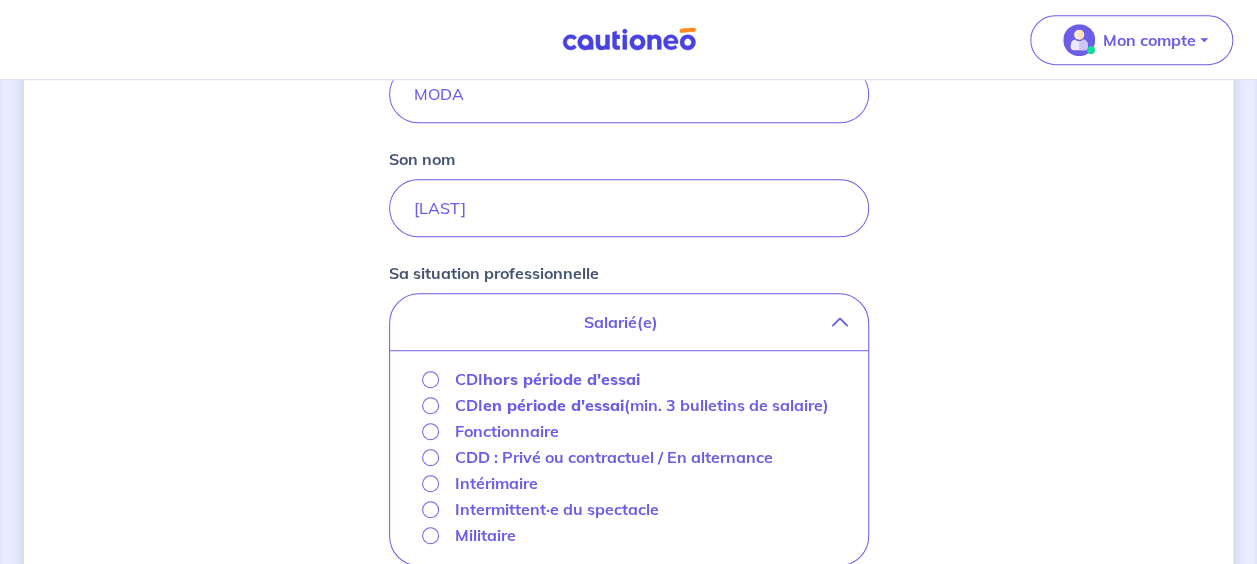 click on "hors période d'essai" at bounding box center [561, 379] 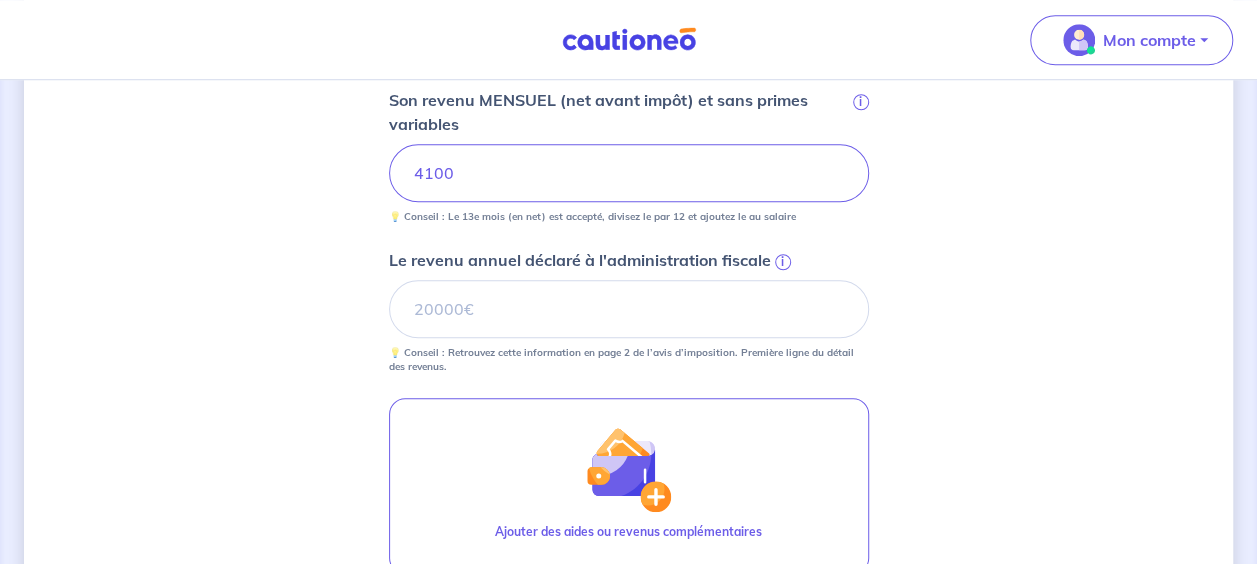 scroll, scrollTop: 804, scrollLeft: 0, axis: vertical 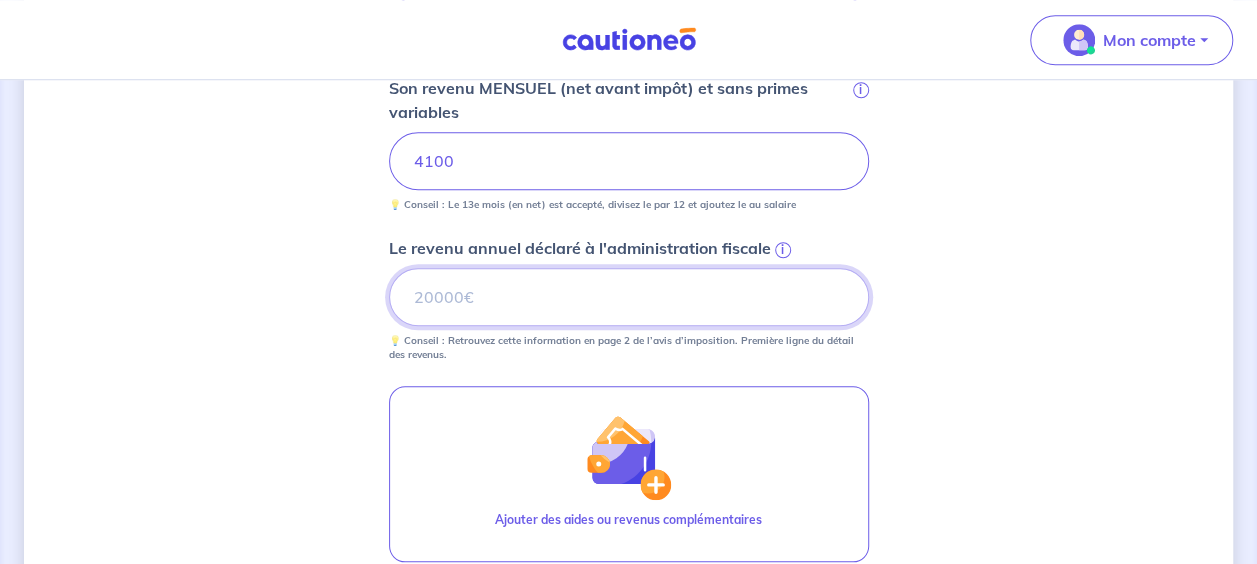 click on "Le revenu annuel déclaré à l'administration fiscale i" at bounding box center [629, 297] 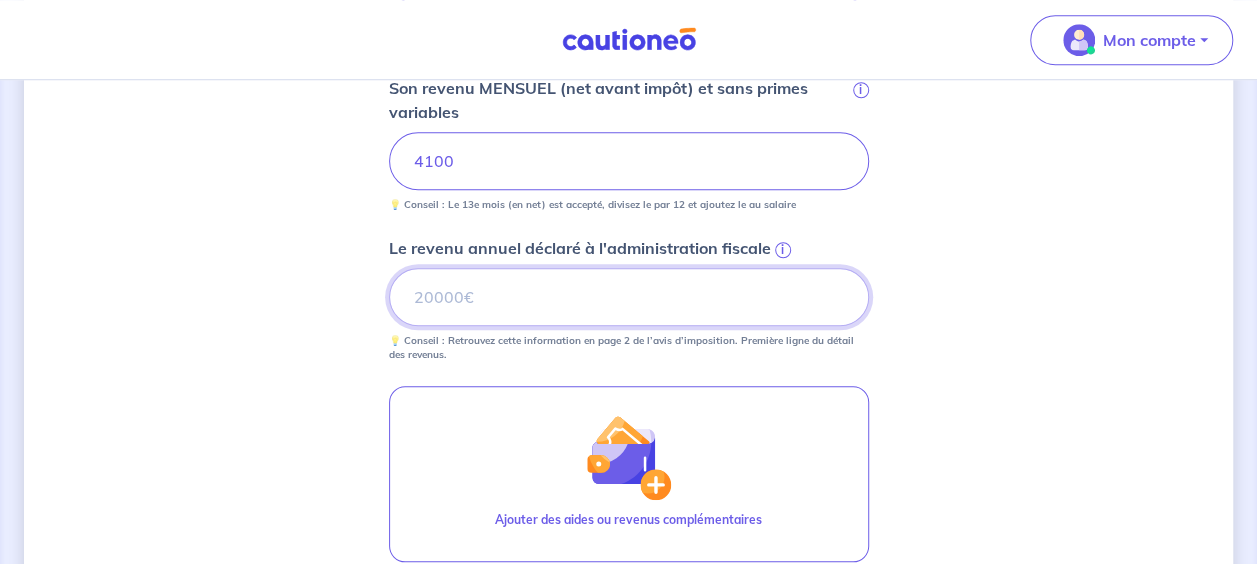 type on "3" 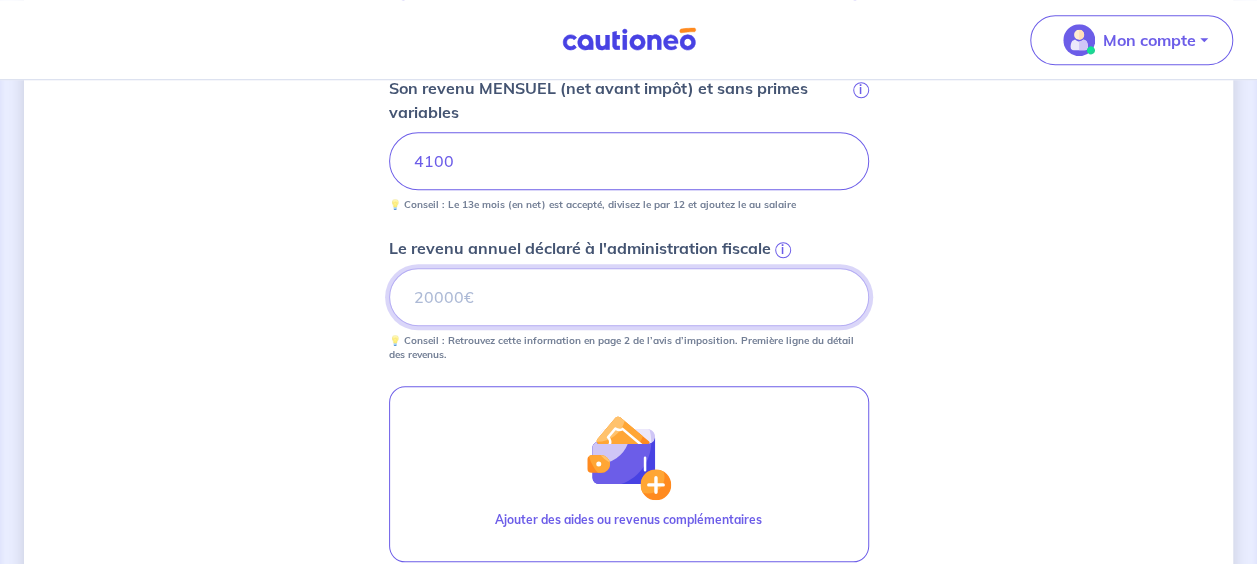 type on "2" 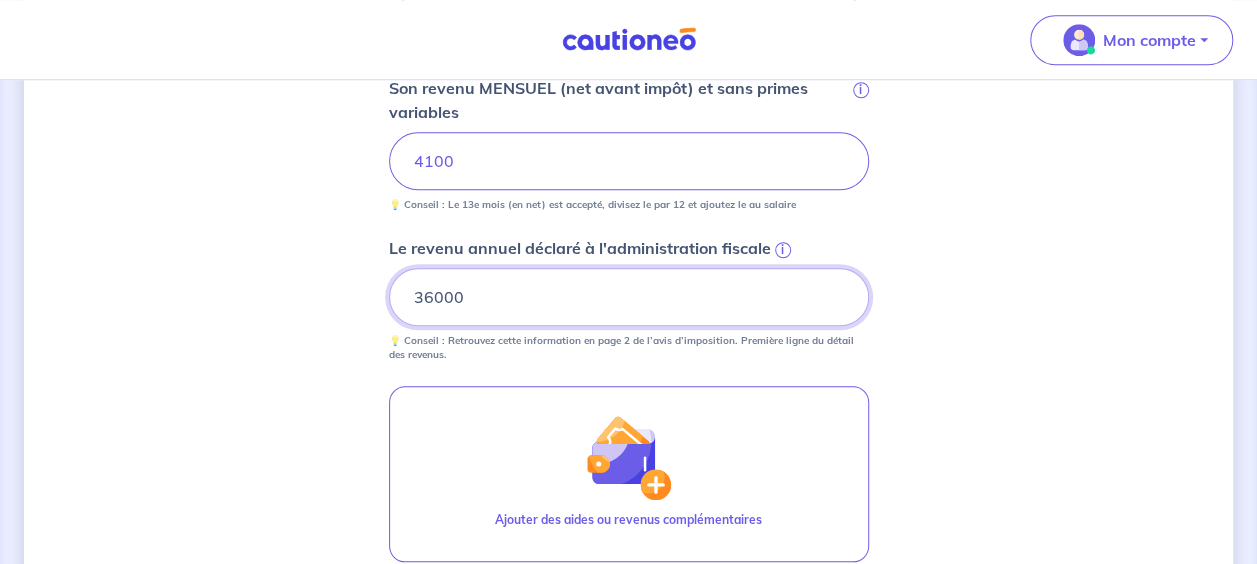 scroll, scrollTop: 1088, scrollLeft: 0, axis: vertical 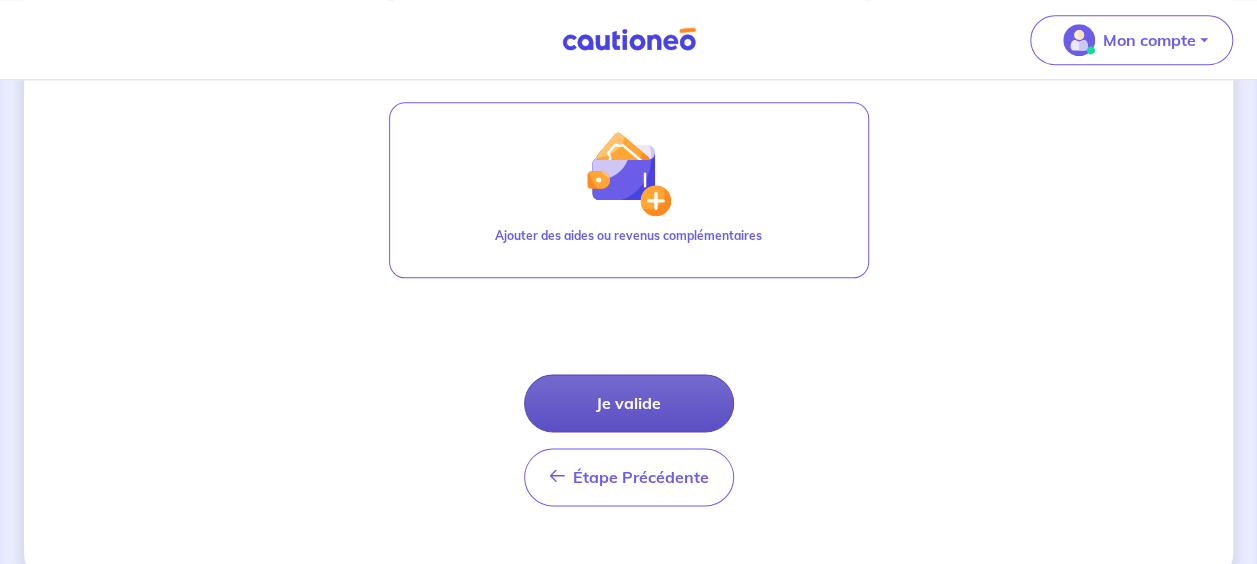 type on "36000" 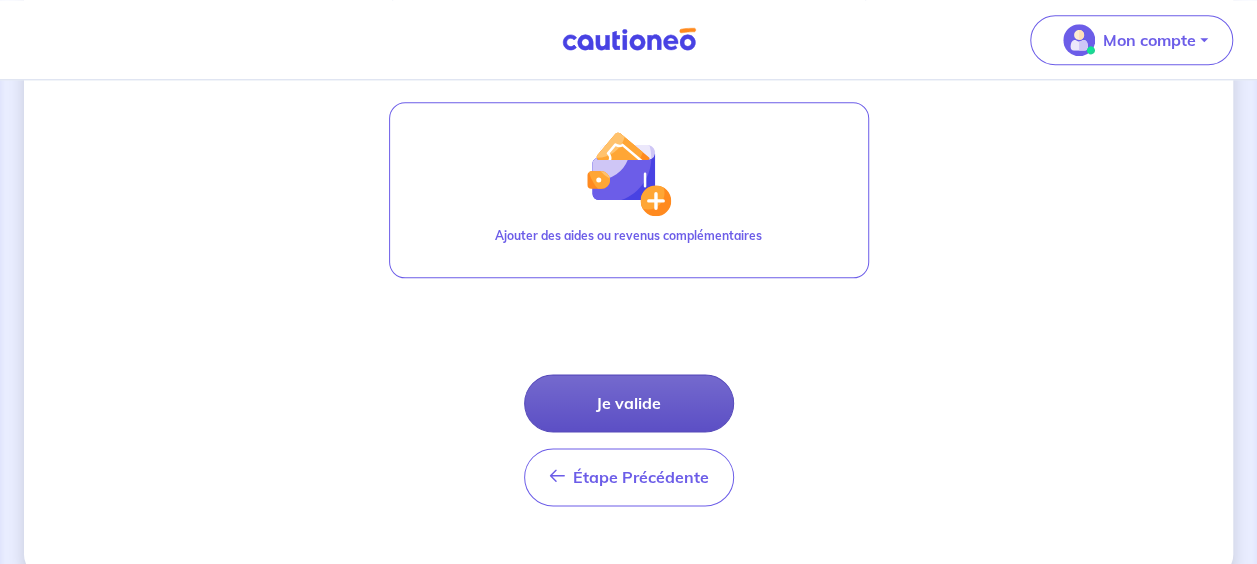 click on "Je valide" at bounding box center (629, 403) 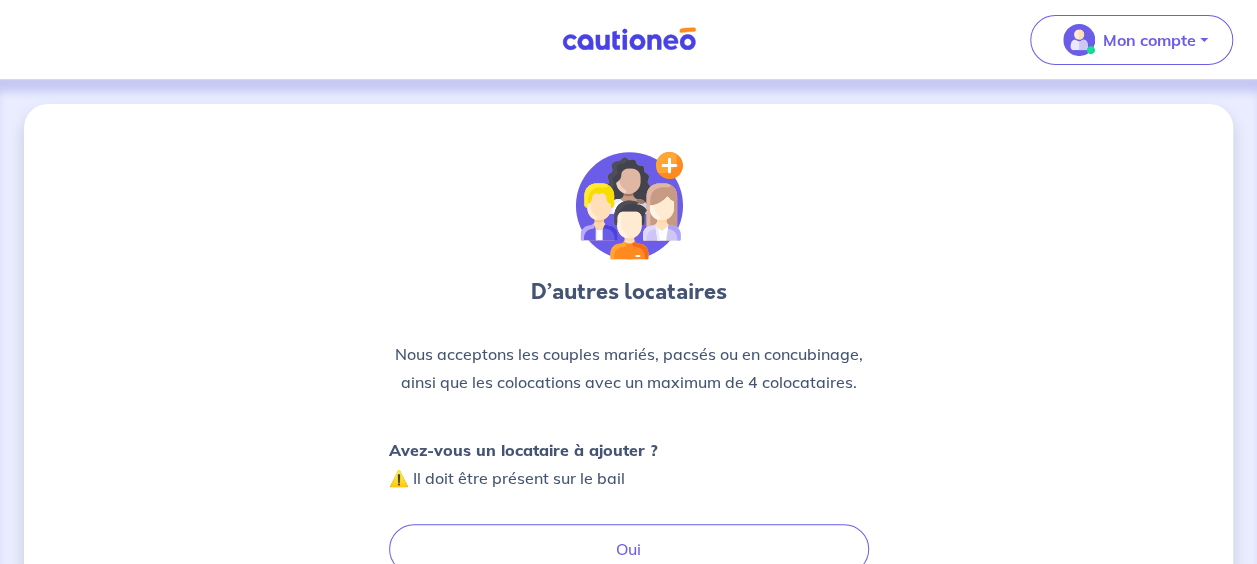scroll, scrollTop: 101, scrollLeft: 0, axis: vertical 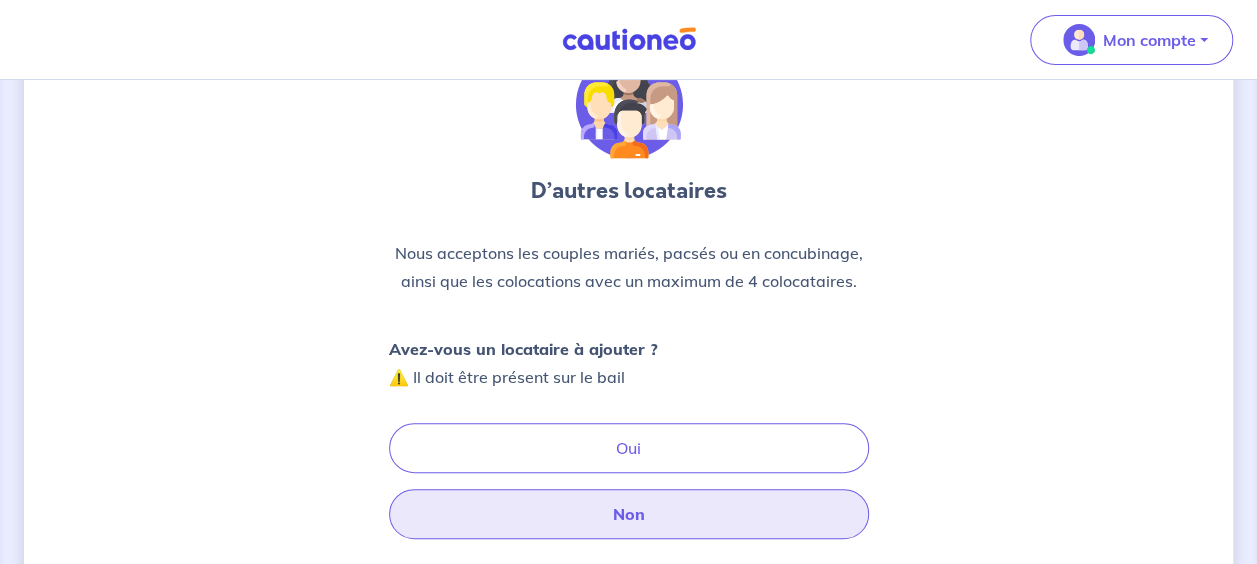 click on "Non" at bounding box center [629, 514] 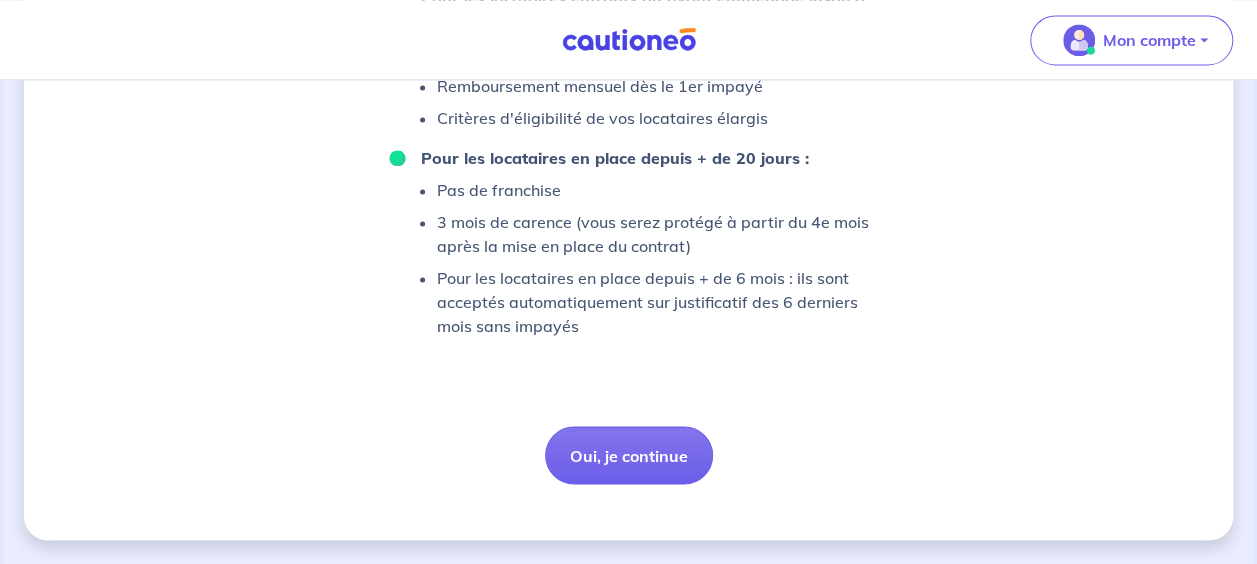 scroll, scrollTop: 1551, scrollLeft: 0, axis: vertical 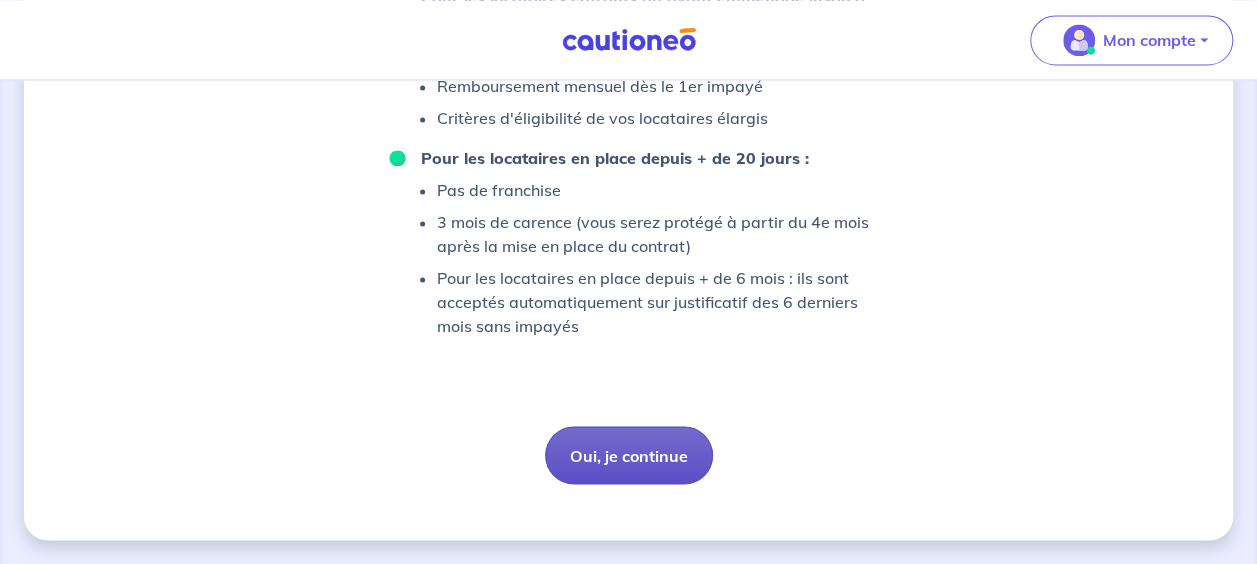 click on "Oui, je continue" at bounding box center (629, 455) 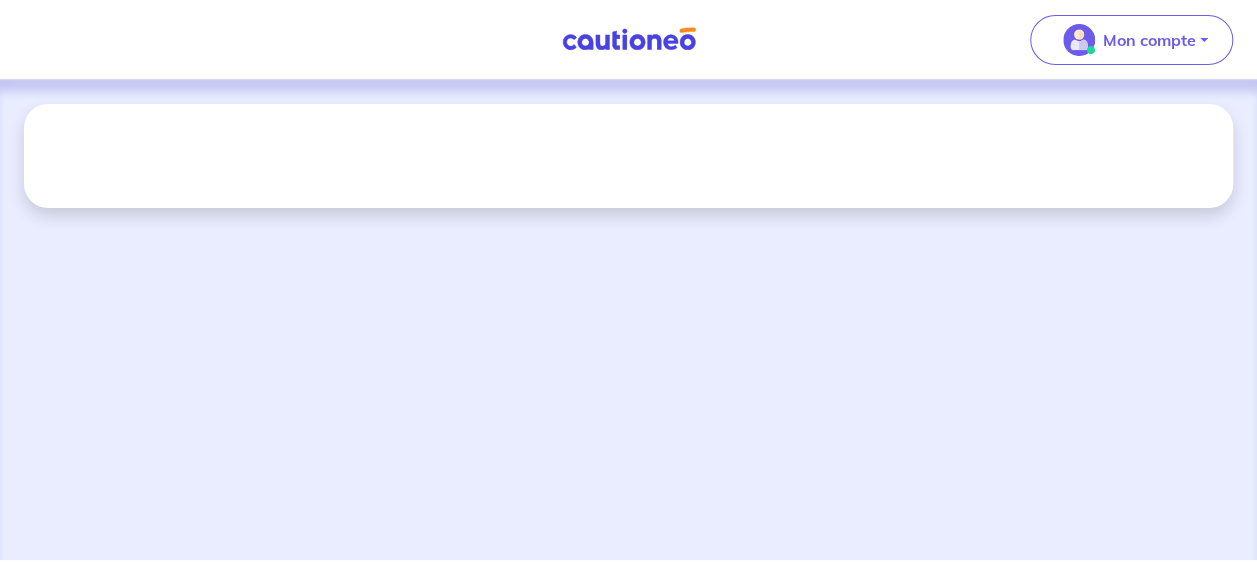 scroll, scrollTop: 0, scrollLeft: 0, axis: both 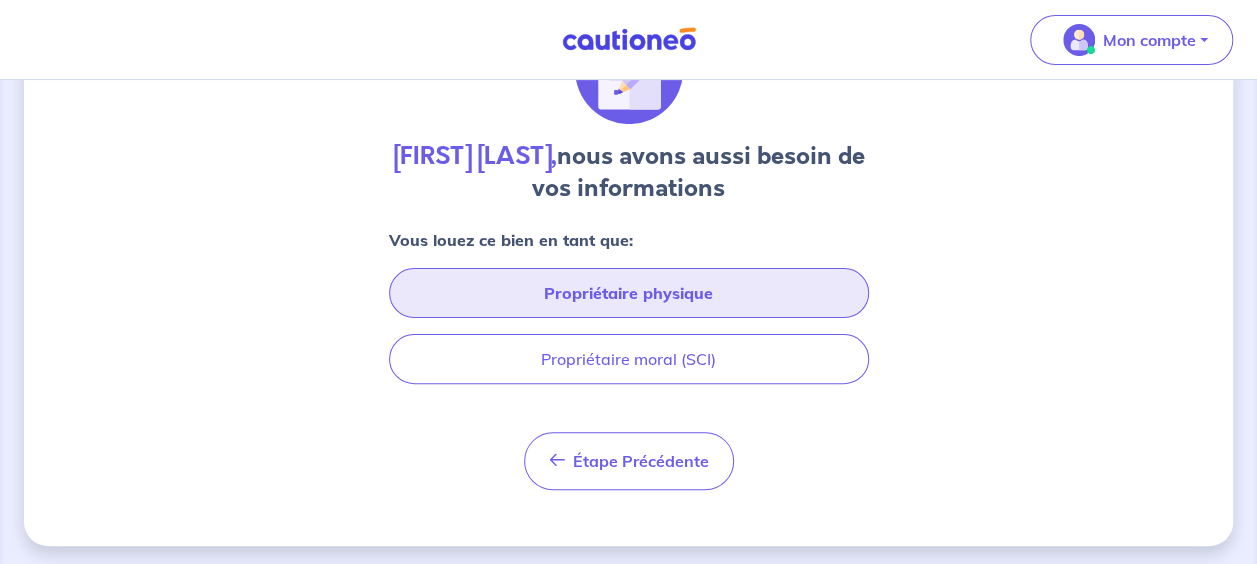click on "Propriétaire physique" at bounding box center (629, 293) 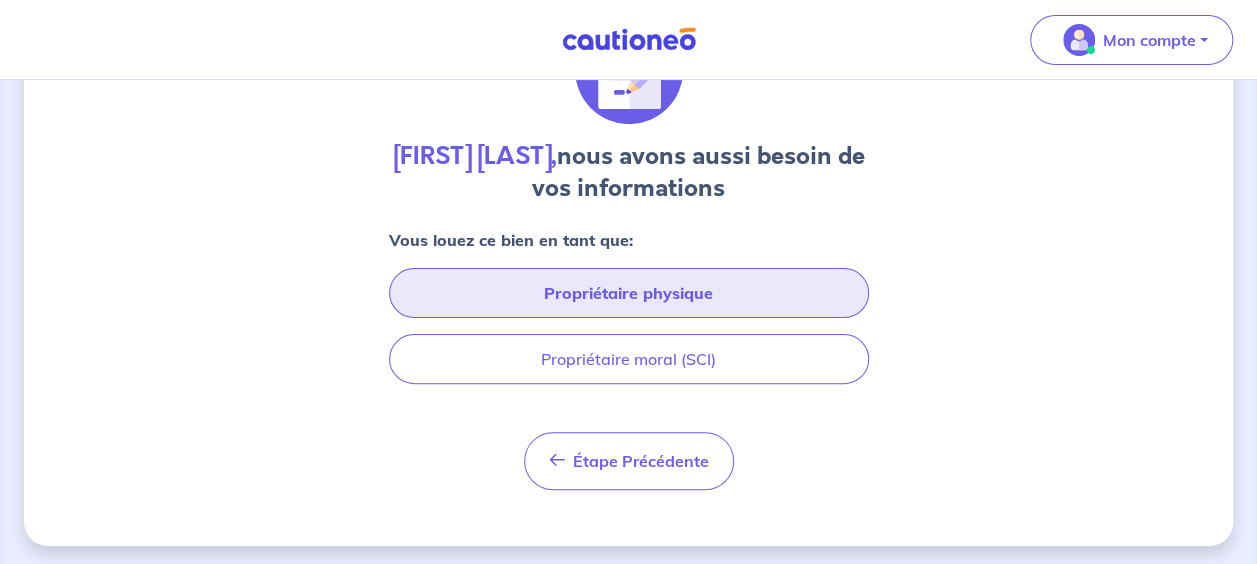 scroll, scrollTop: 0, scrollLeft: 0, axis: both 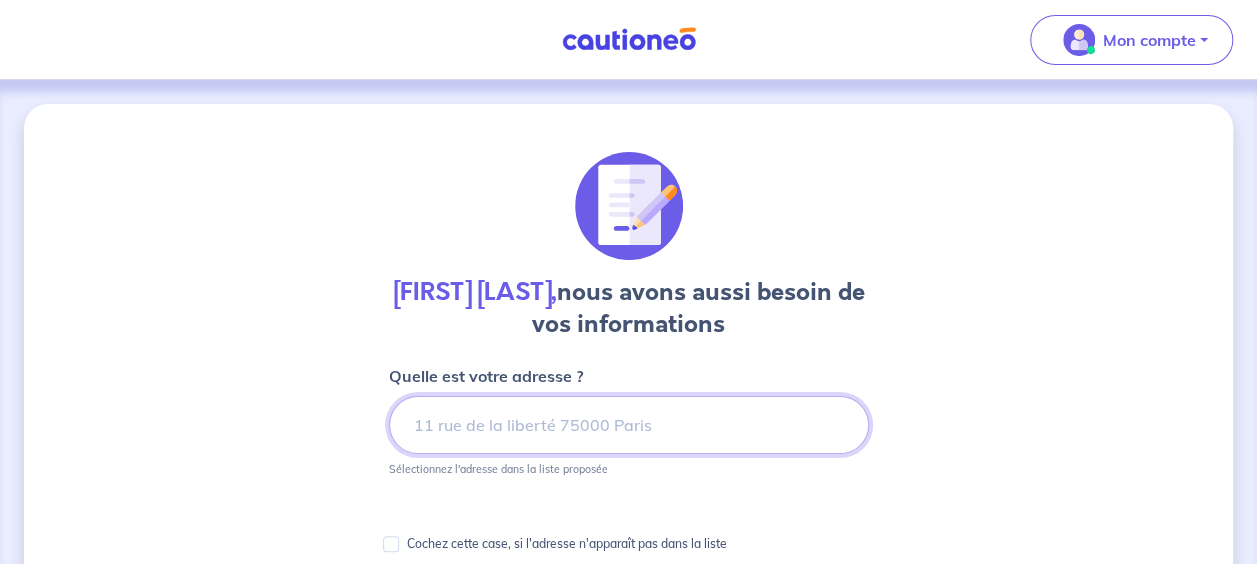click at bounding box center (629, 425) 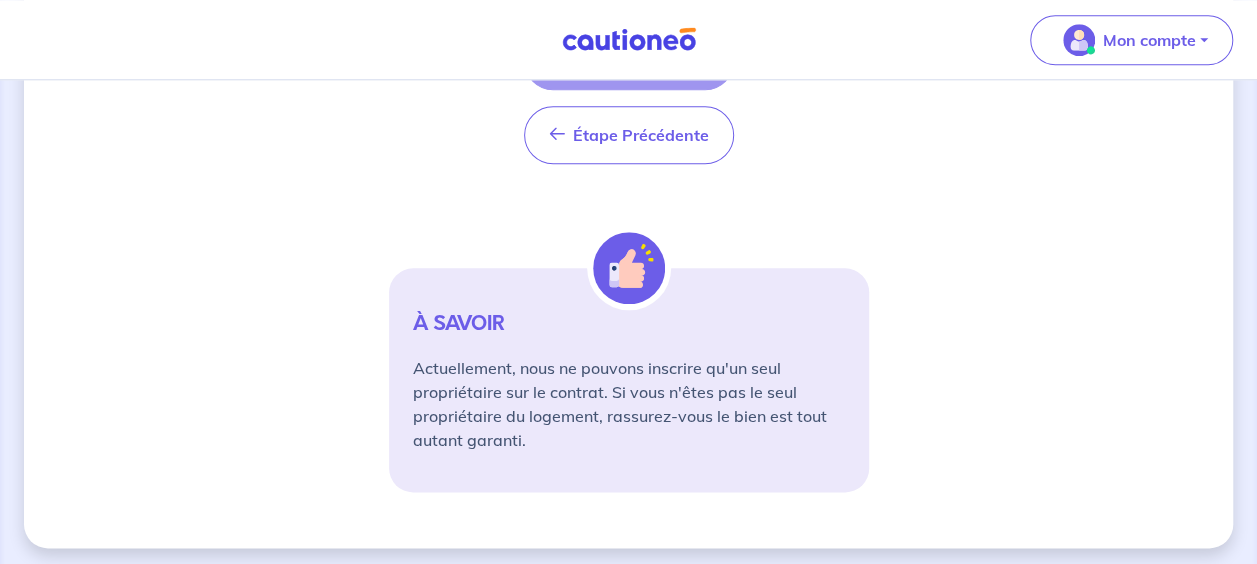 scroll, scrollTop: 1074, scrollLeft: 0, axis: vertical 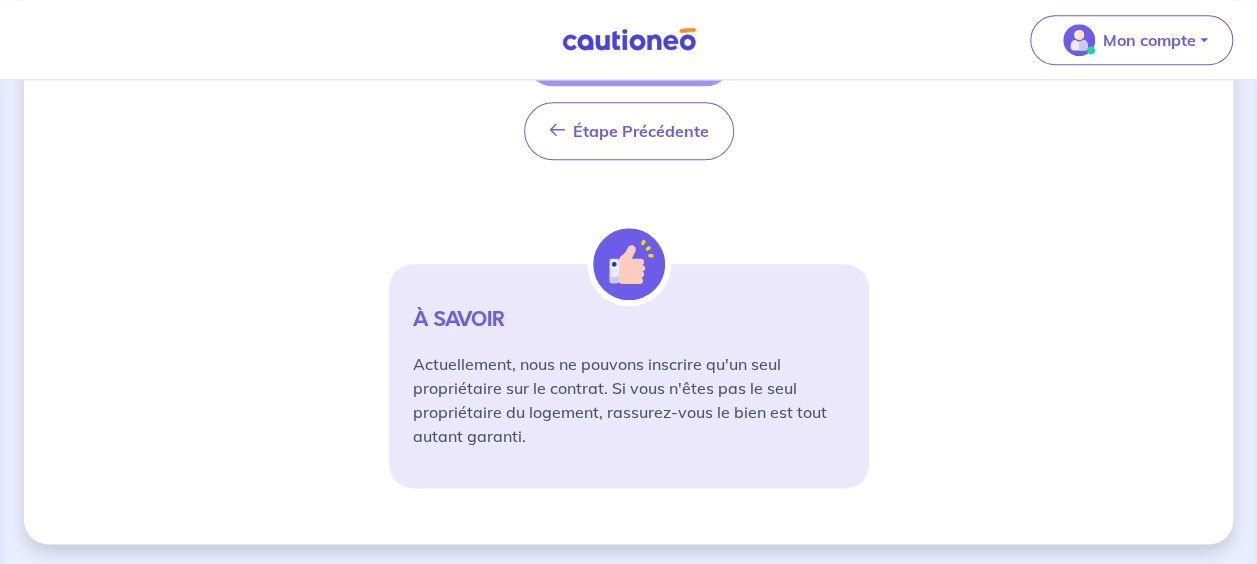 type on "1" 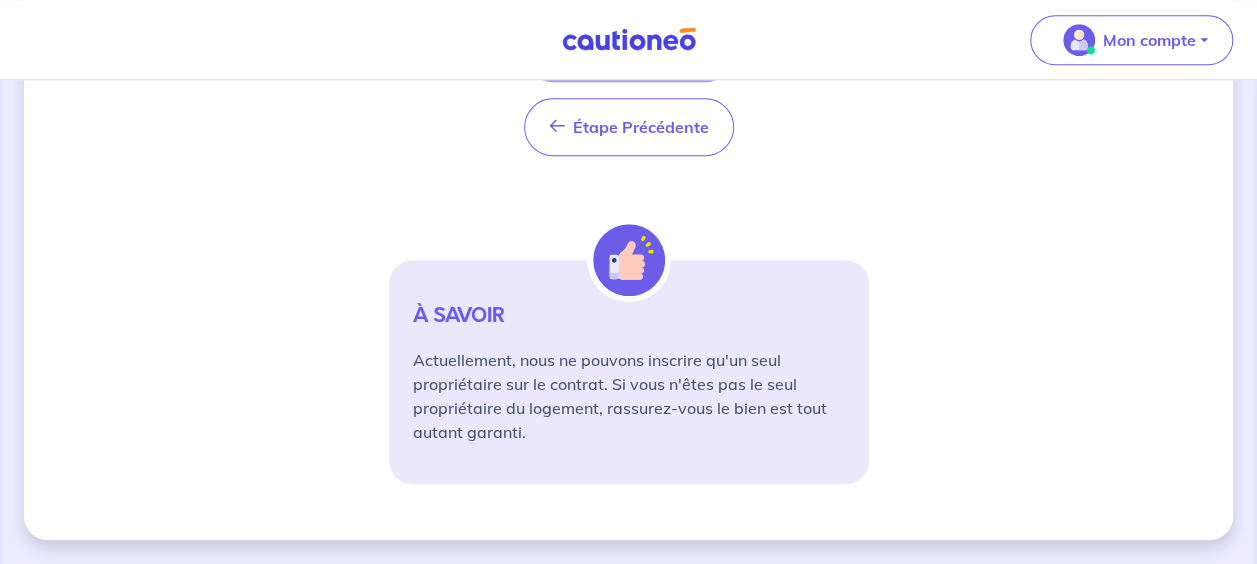 scroll, scrollTop: 1074, scrollLeft: 0, axis: vertical 